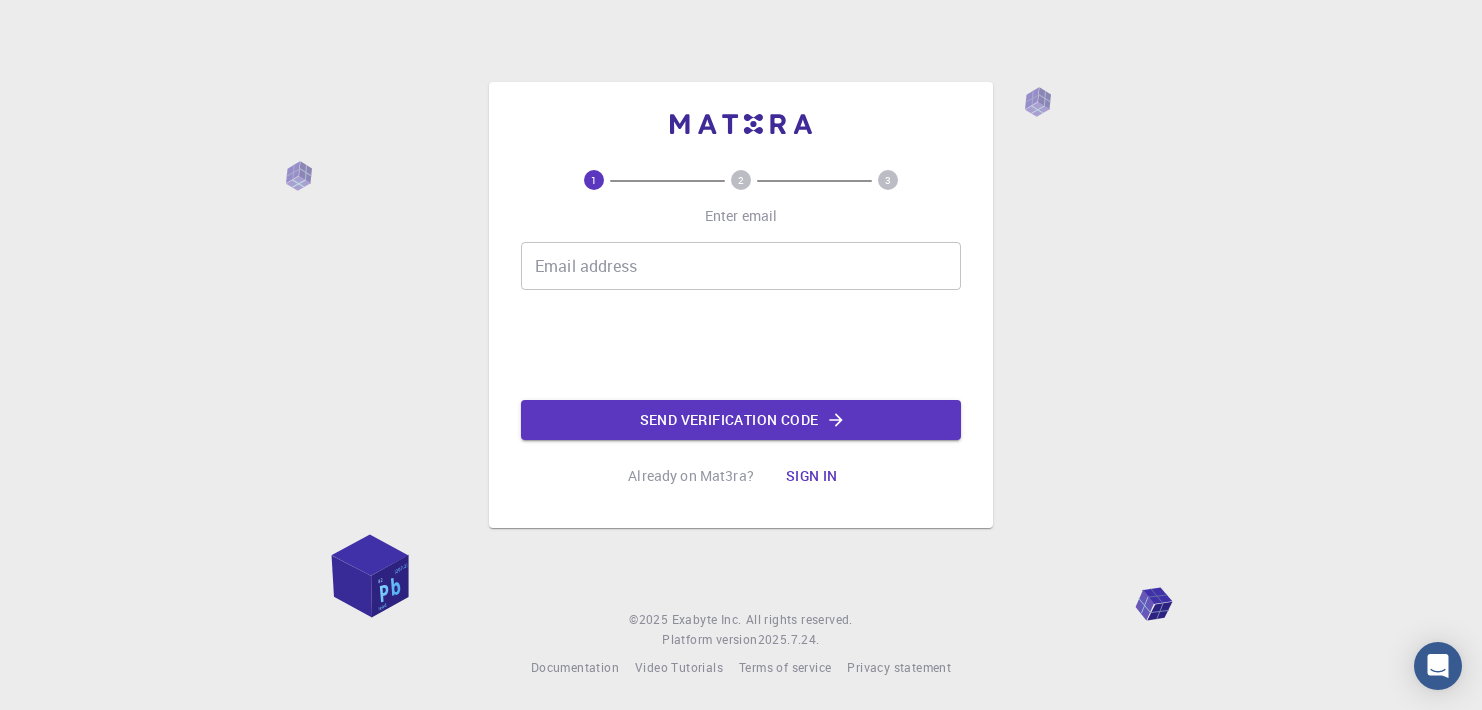 scroll, scrollTop: 0, scrollLeft: 0, axis: both 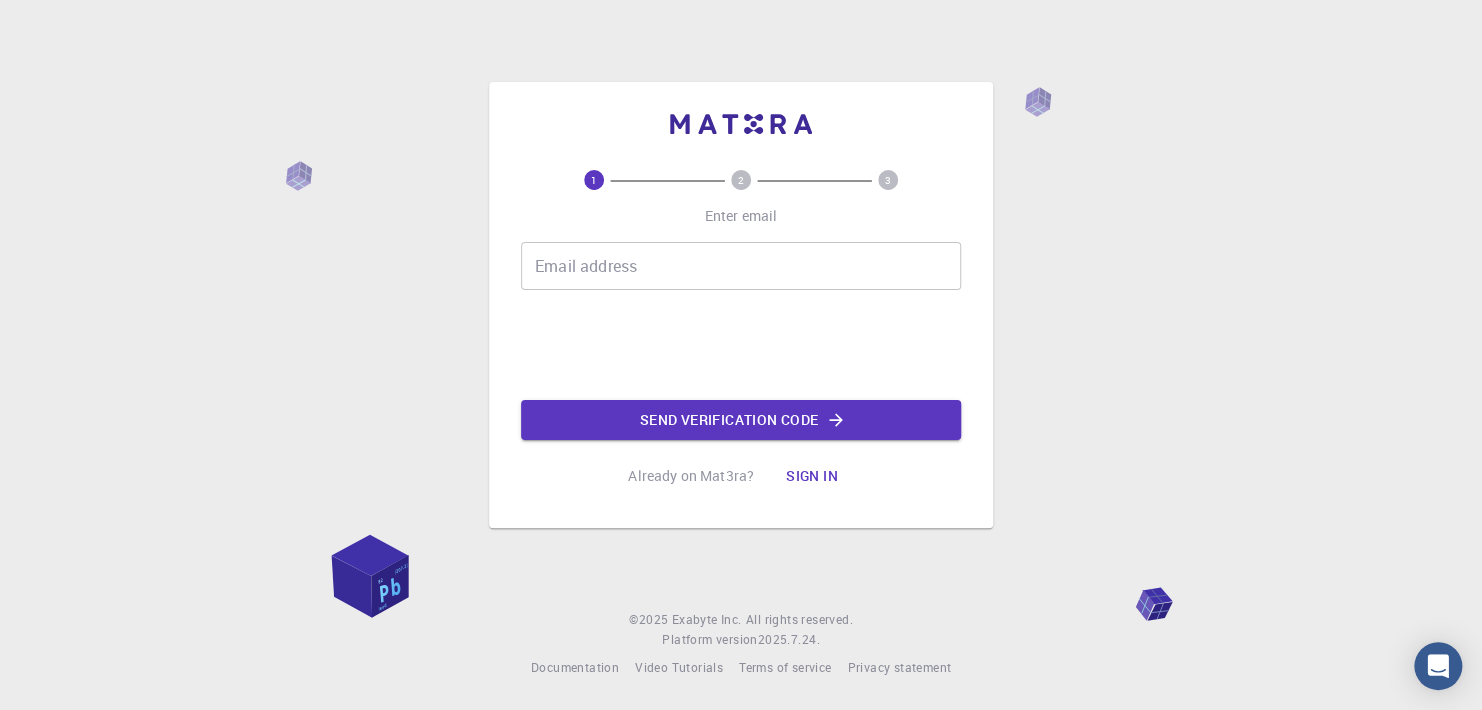 click on "Email address" at bounding box center [741, 266] 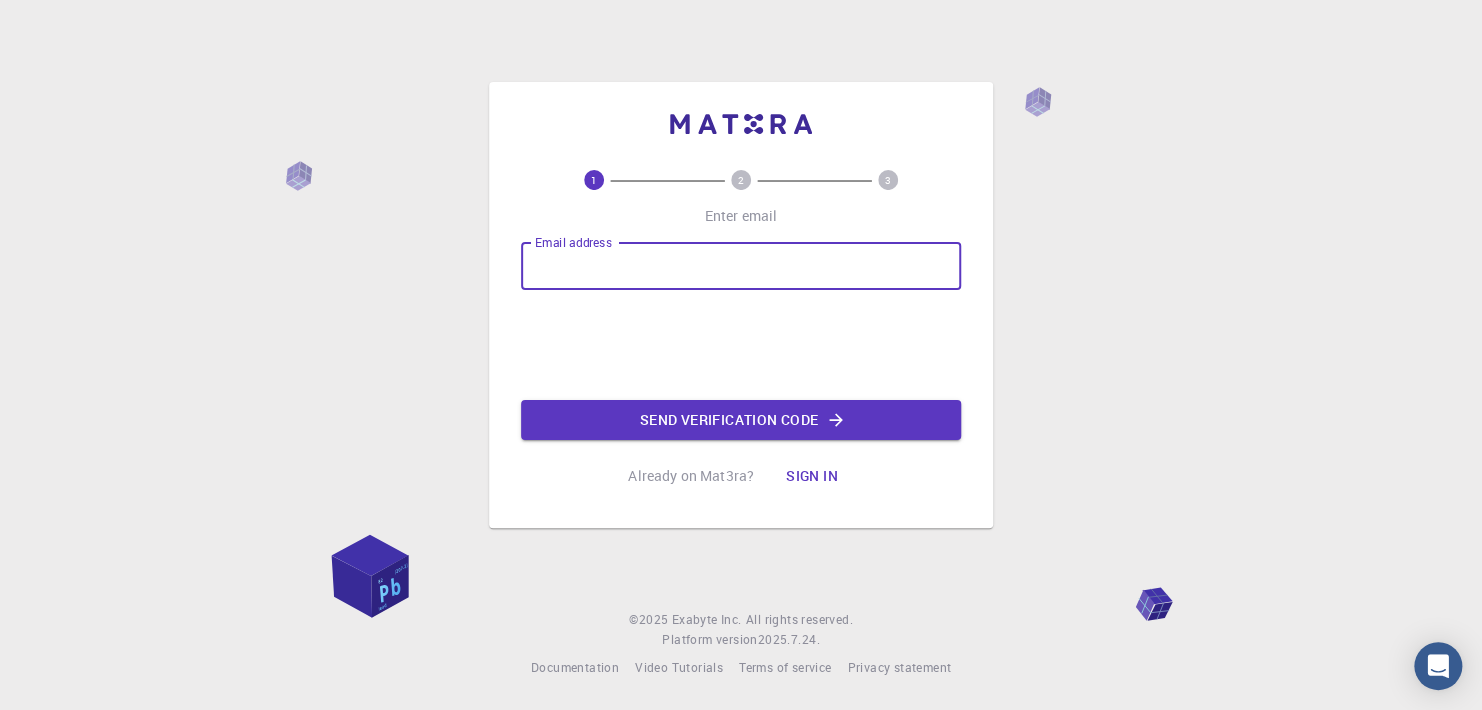 type on "[EMAIL]" 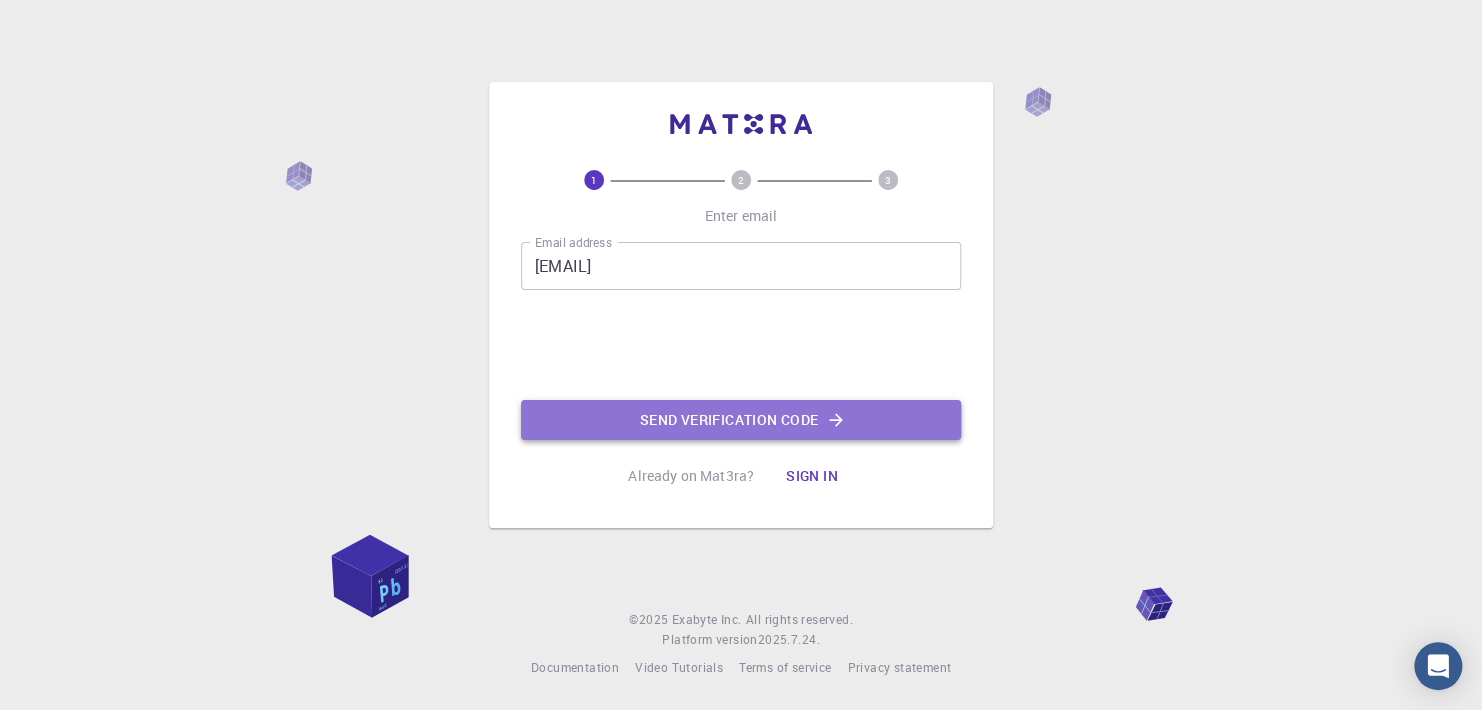 click on "Send verification code" 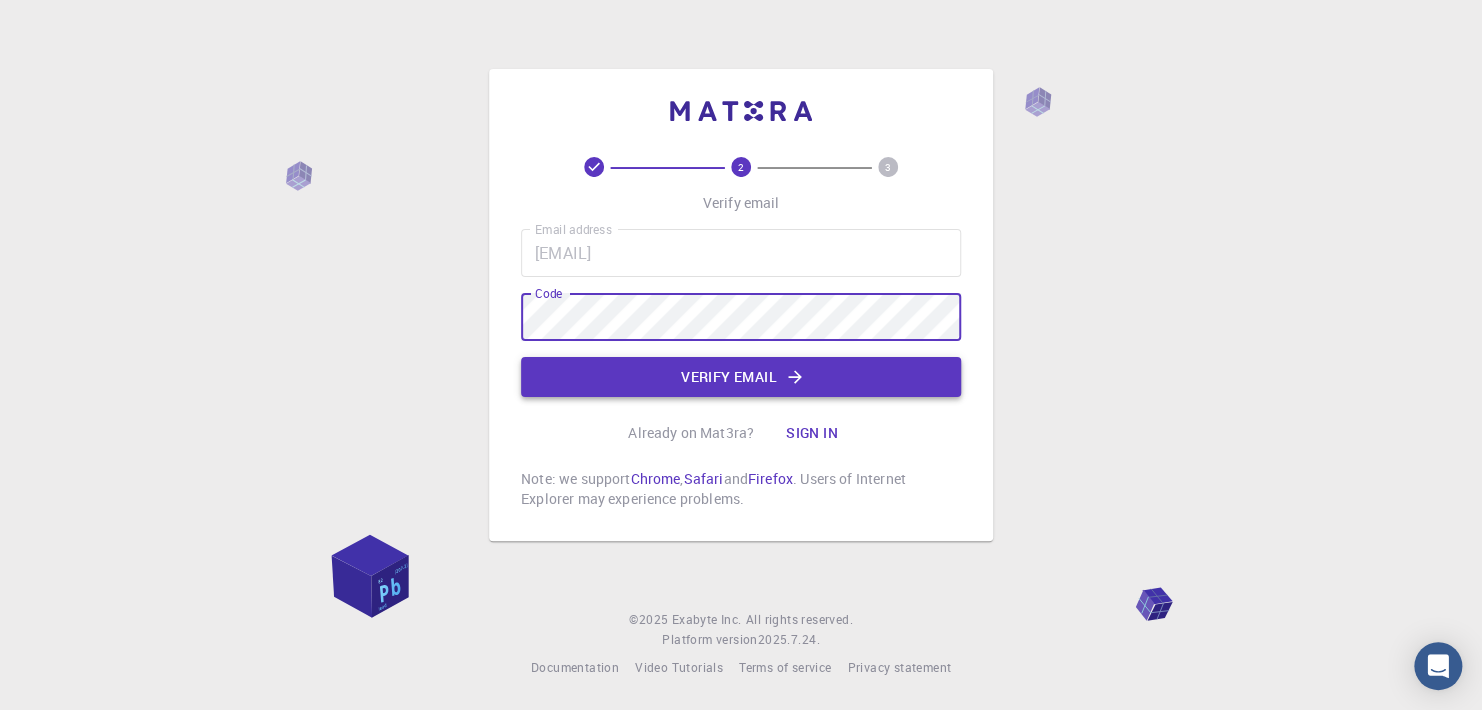 click on "Verify email" 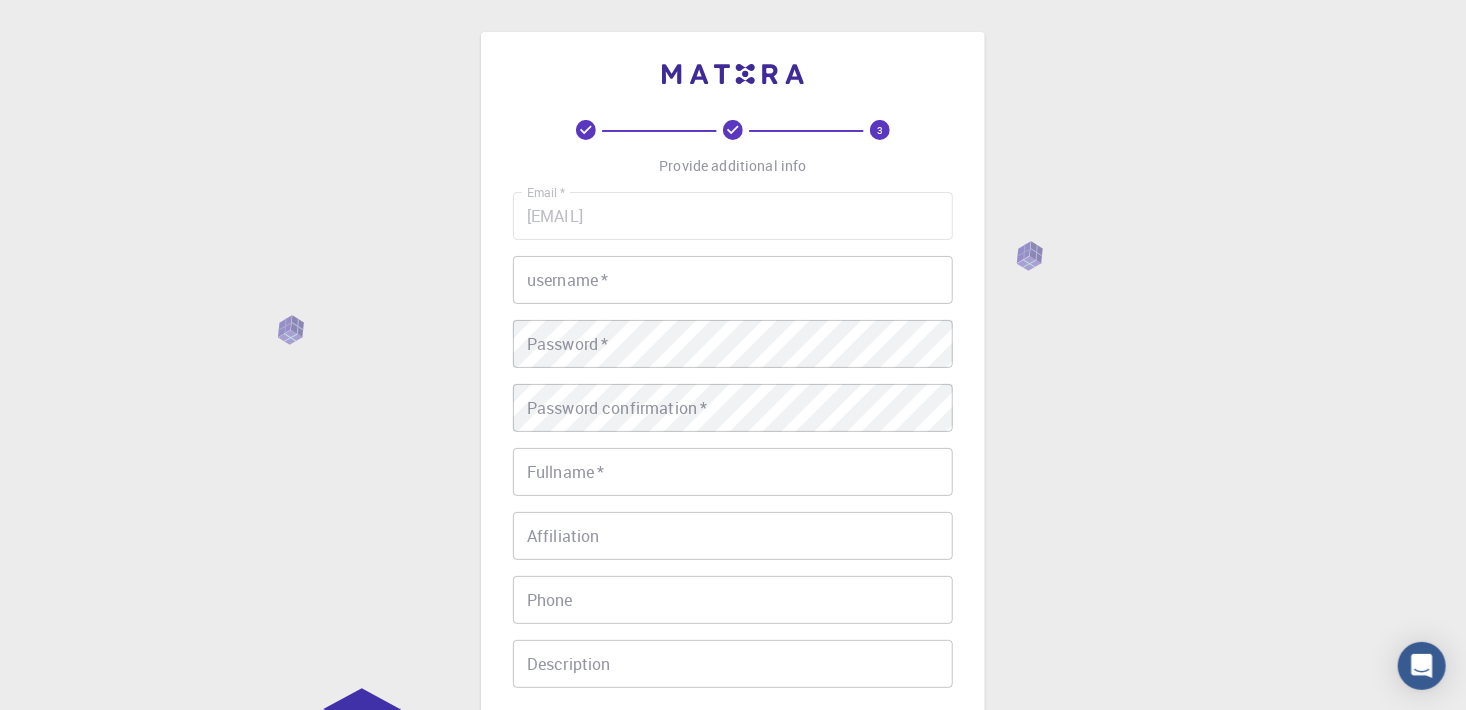 click on "username   *" at bounding box center [733, 280] 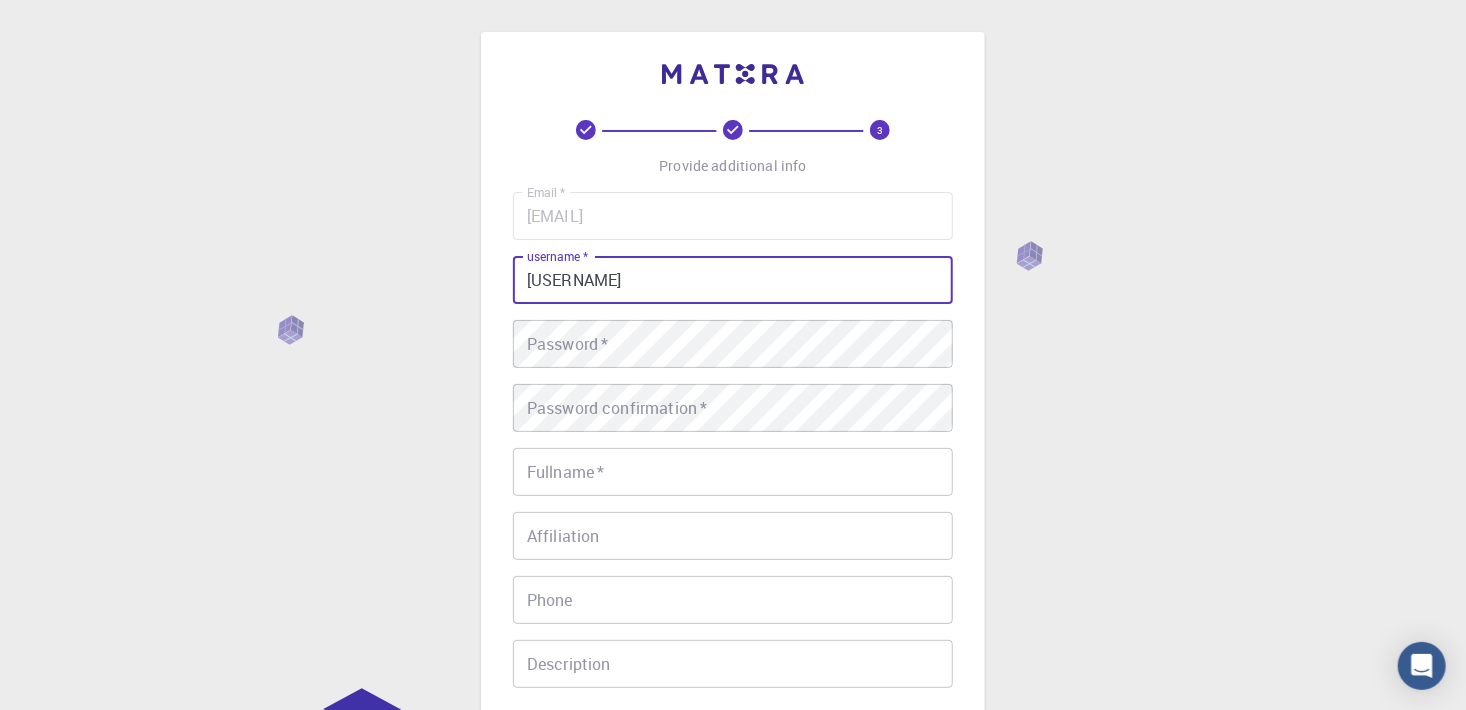 type on "[USERNAME]" 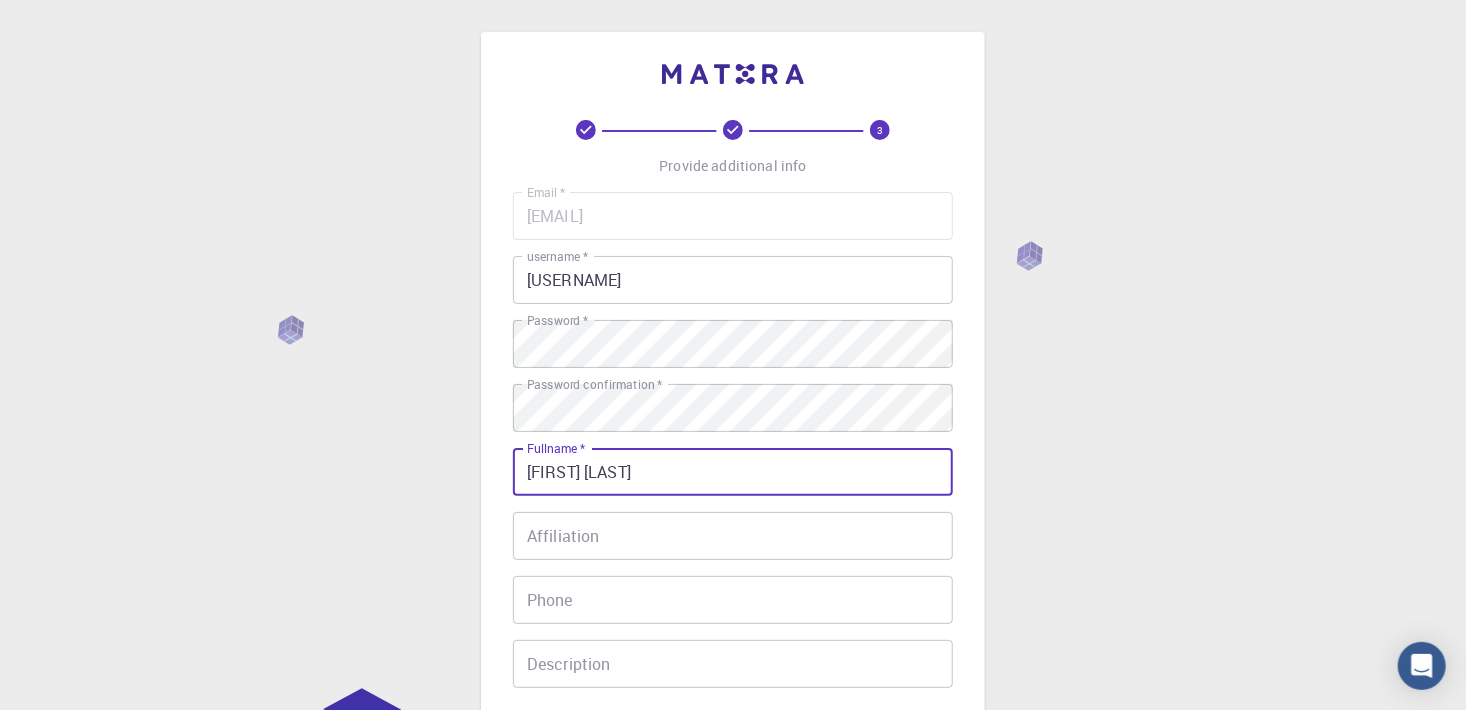 type on "[FIRST] [LAST]" 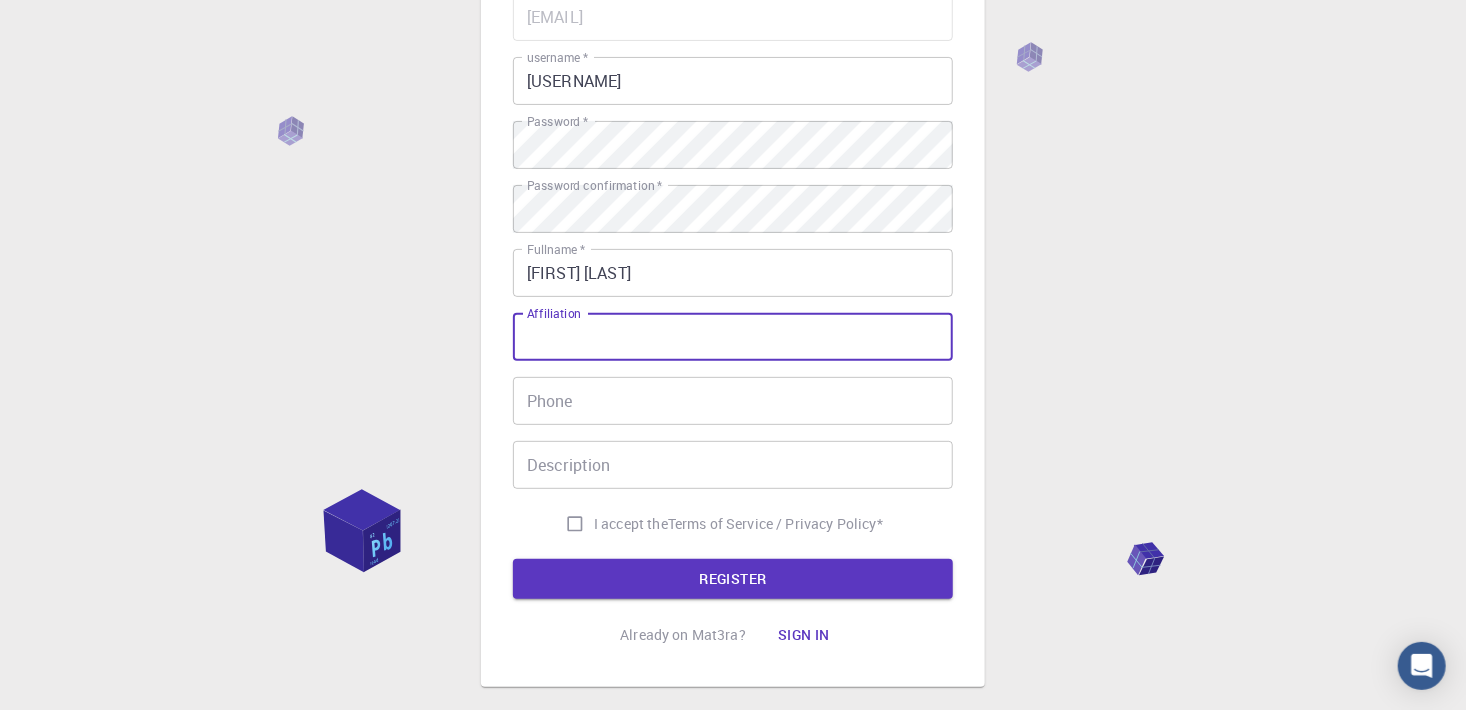 scroll, scrollTop: 200, scrollLeft: 0, axis: vertical 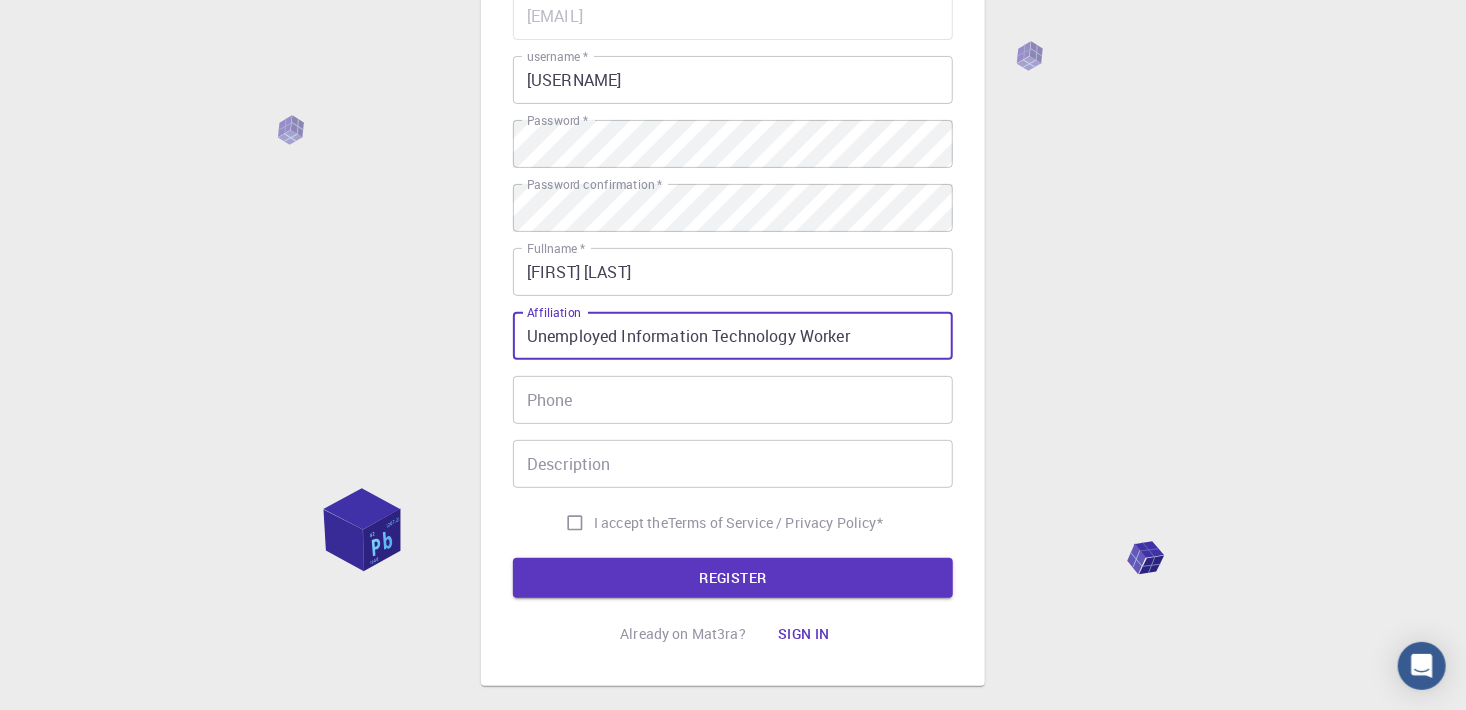 type on "Unemployed Information Technology Worker" 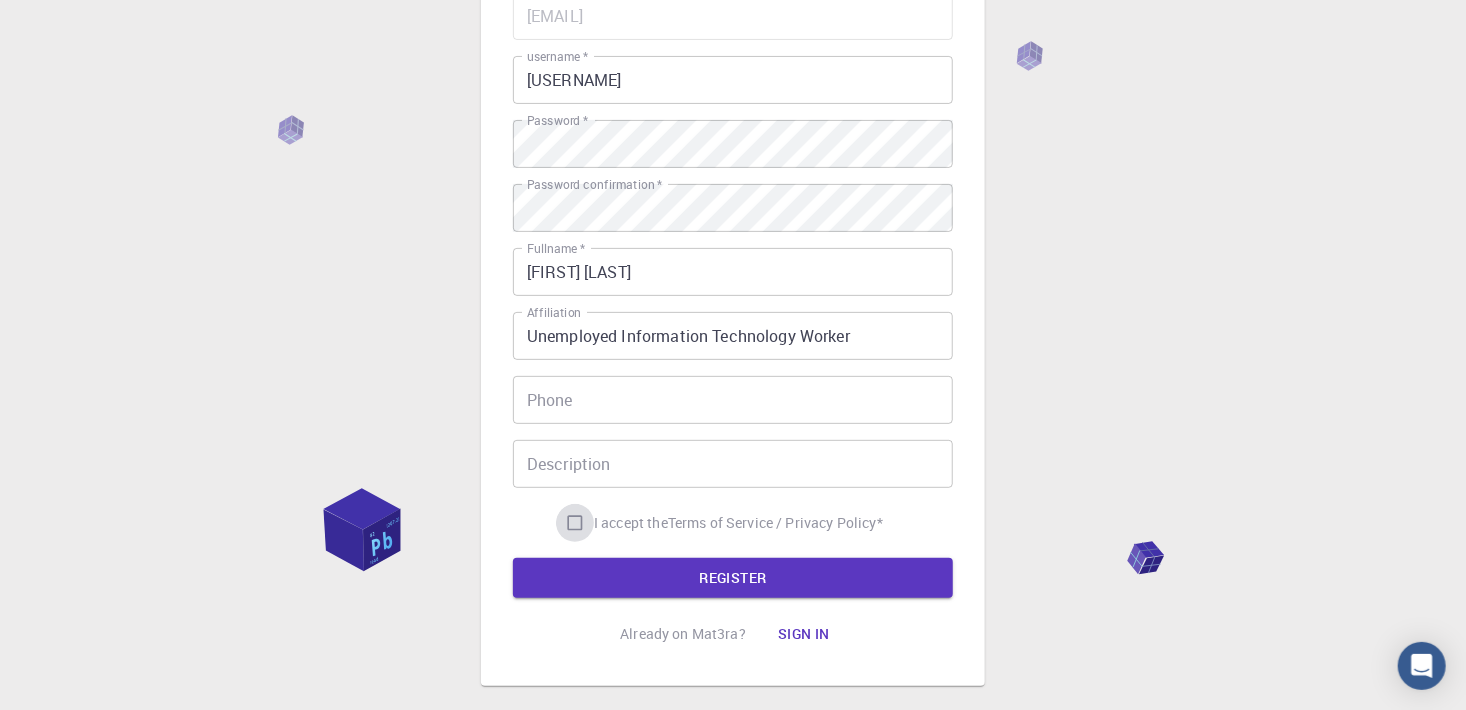 click on "I accept the  Terms of Service / Privacy Policy  *" at bounding box center (575, 523) 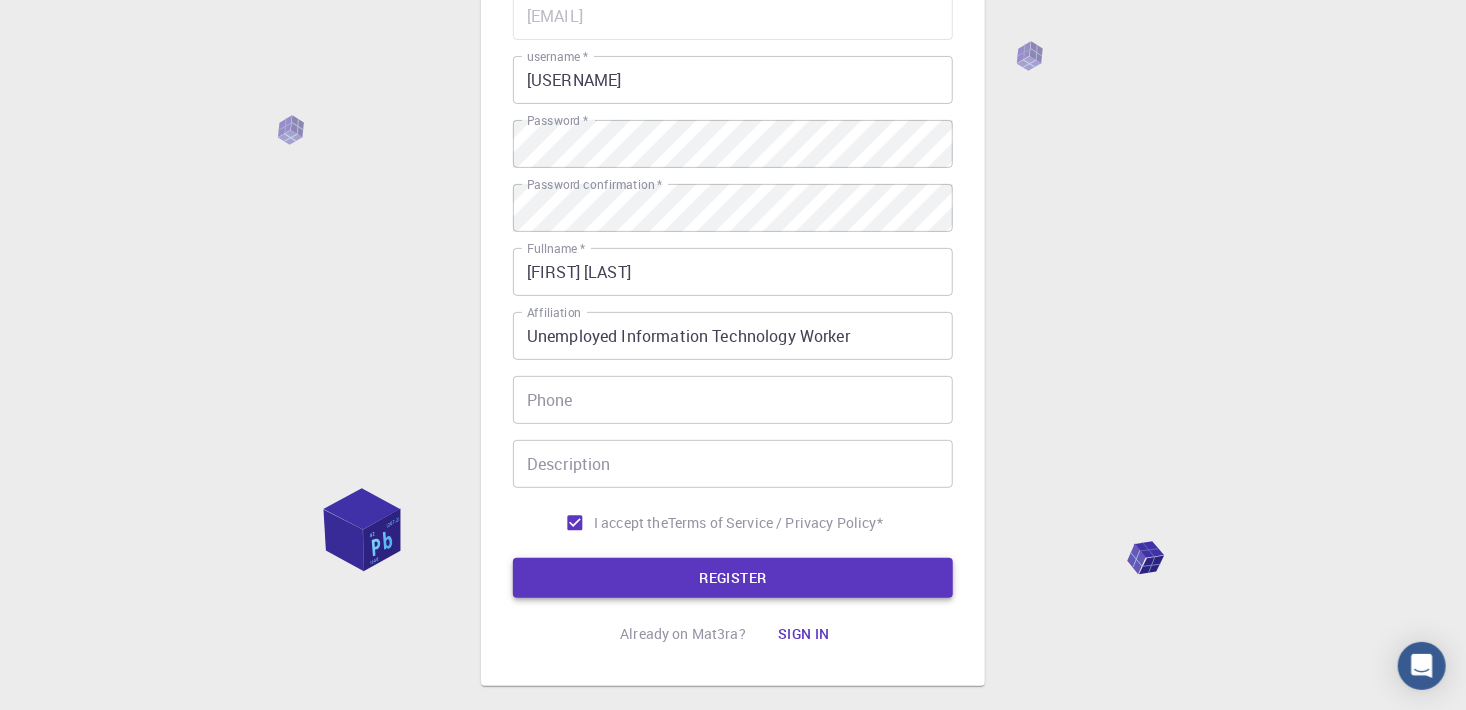 click on "REGISTER" at bounding box center [733, 578] 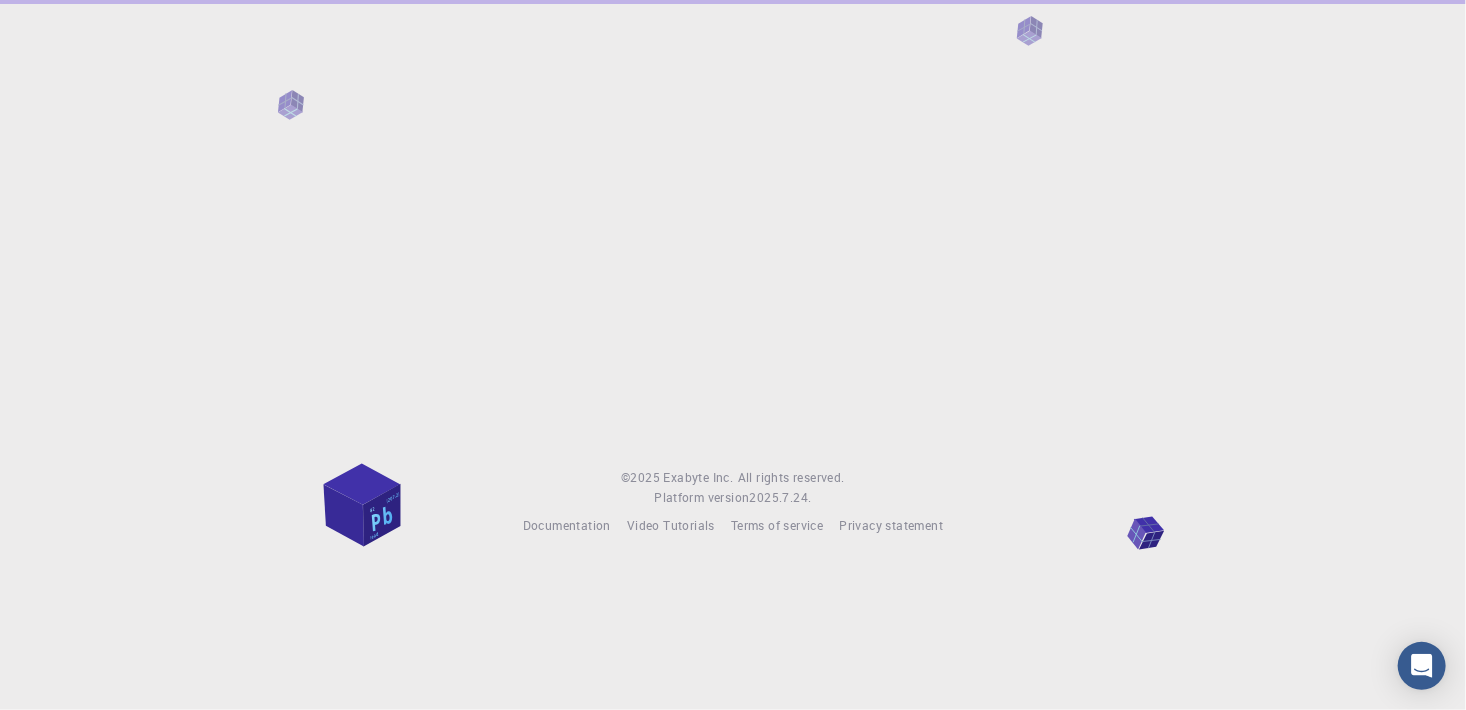 scroll, scrollTop: 0, scrollLeft: 0, axis: both 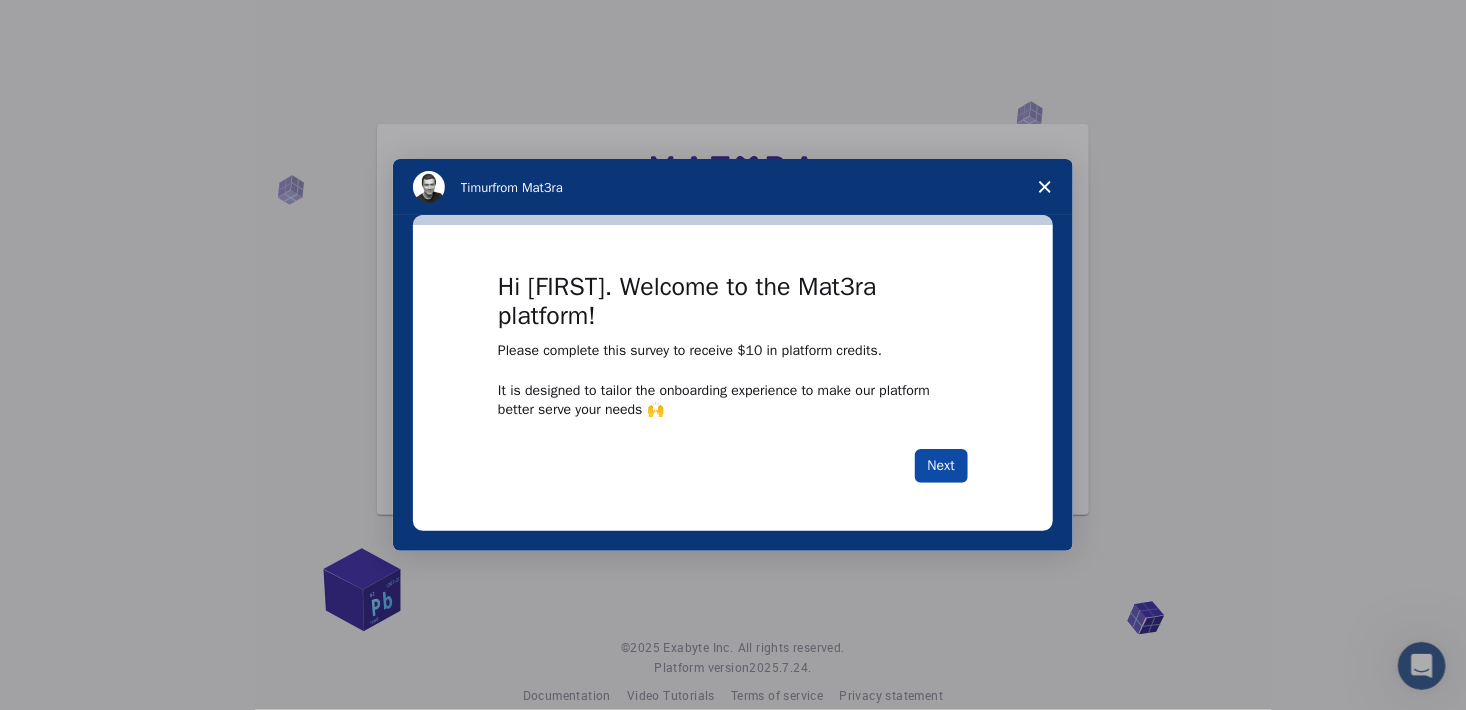 click on "Next" at bounding box center [941, 466] 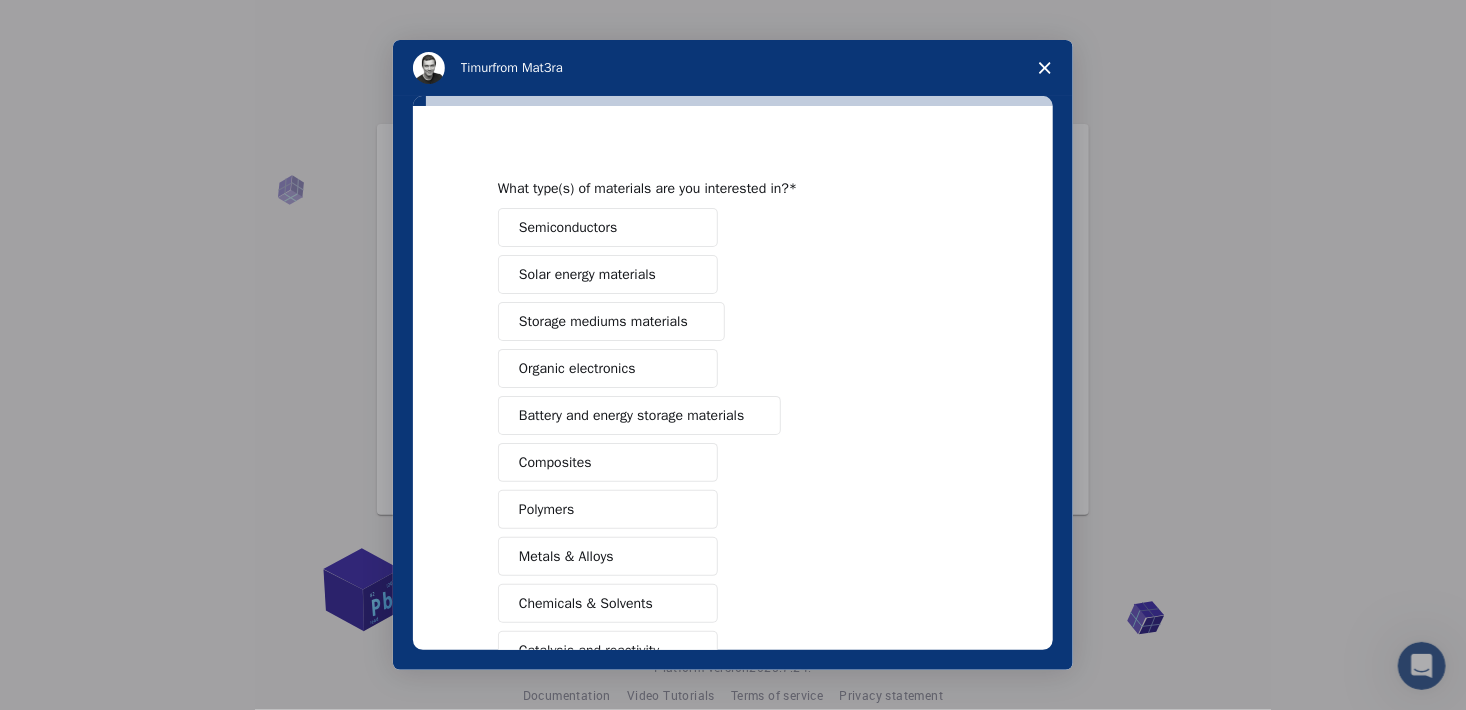 scroll, scrollTop: 0, scrollLeft: 0, axis: both 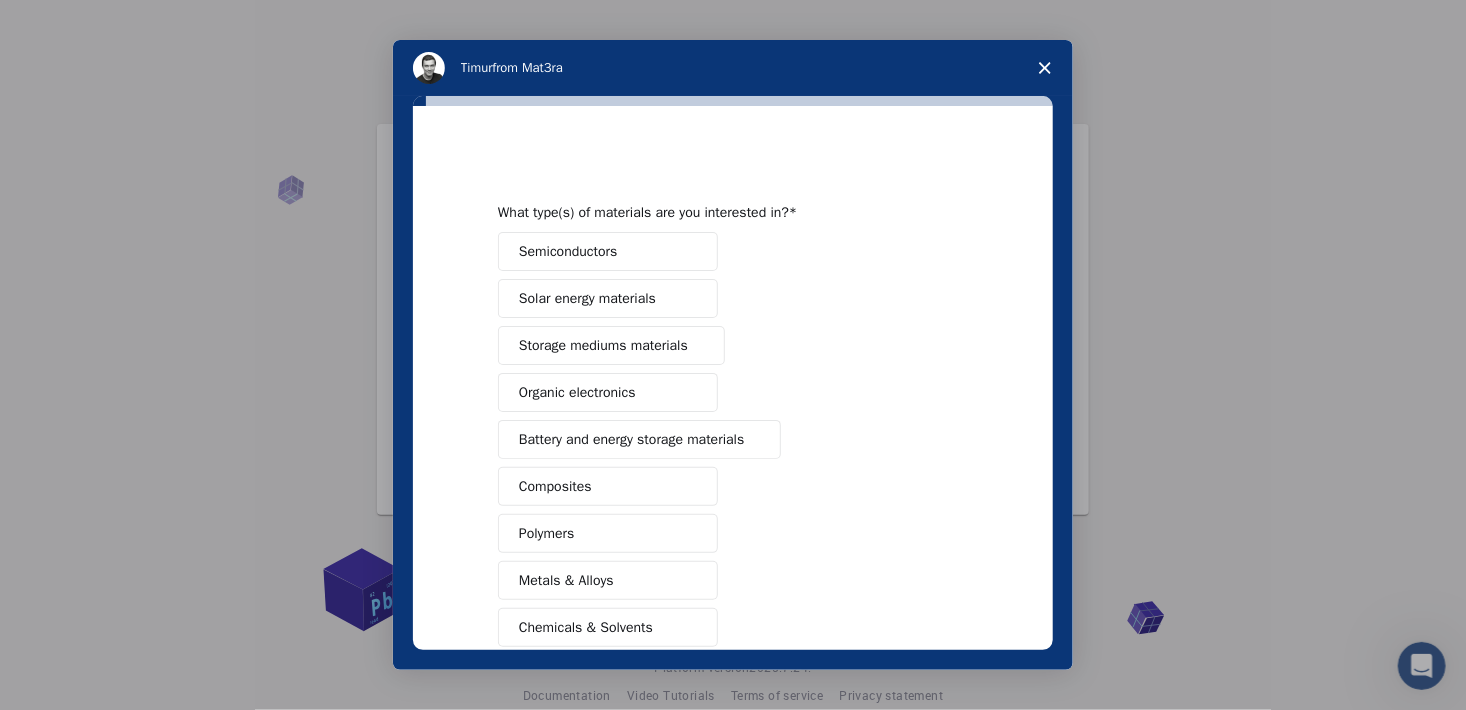click on "Semiconductors" at bounding box center [608, 251] 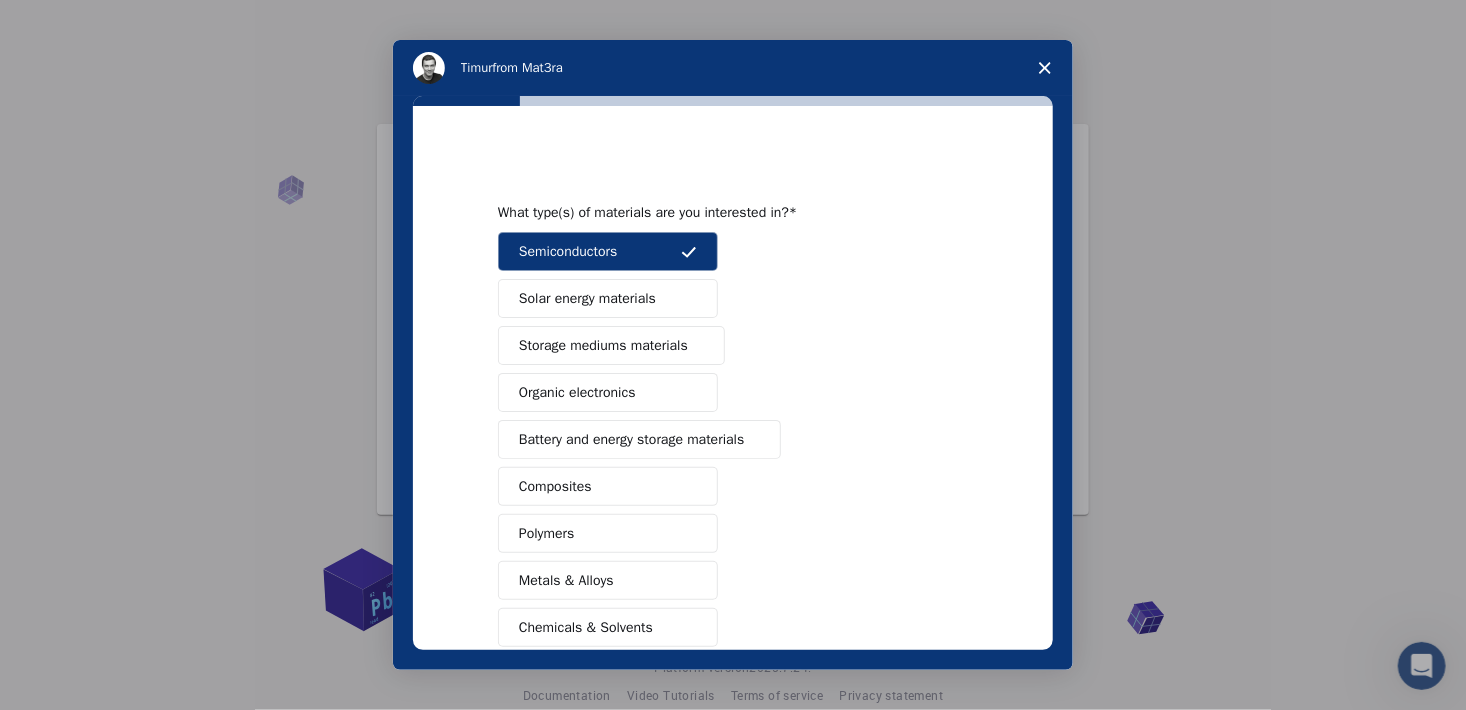 click on "Solar energy materials" at bounding box center [587, 298] 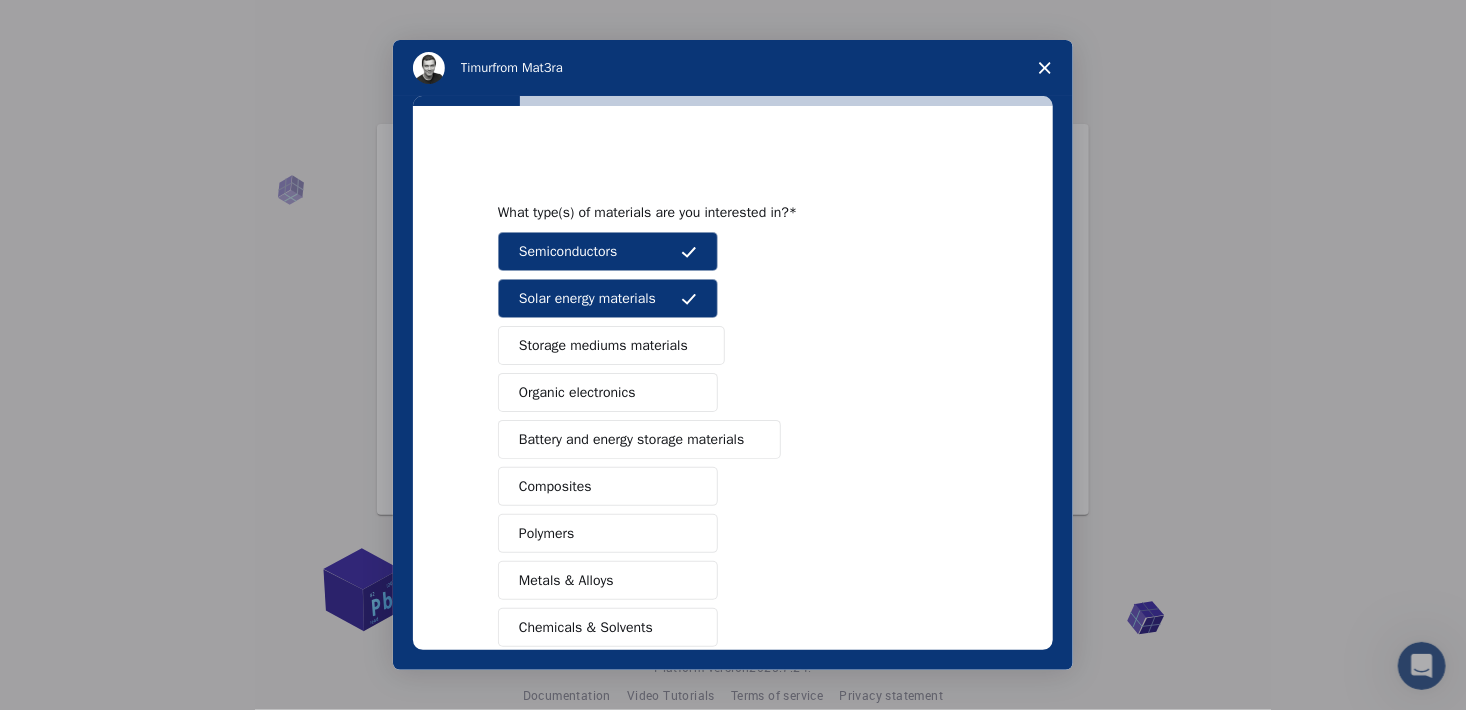 click on "Organic electronics" at bounding box center (577, 392) 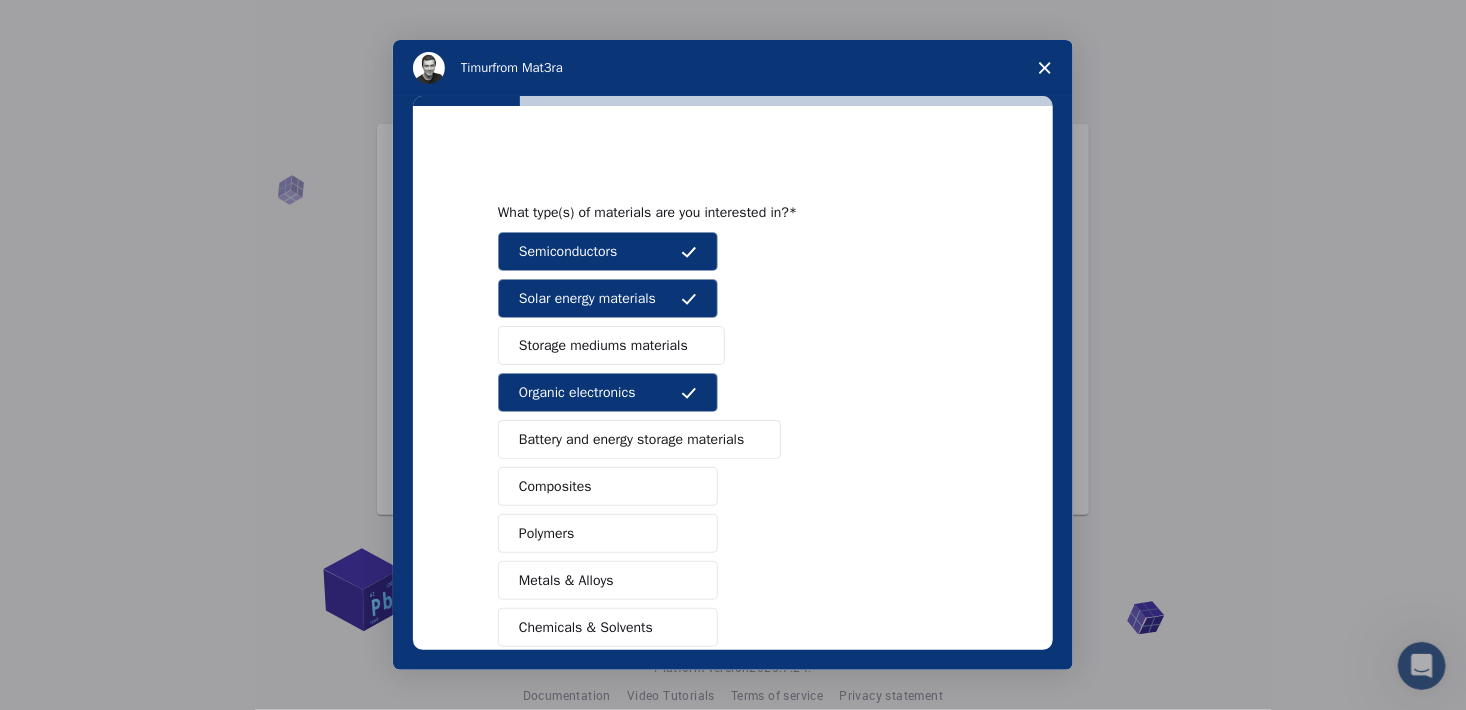 click on "Battery and energy storage materials" at bounding box center [631, 439] 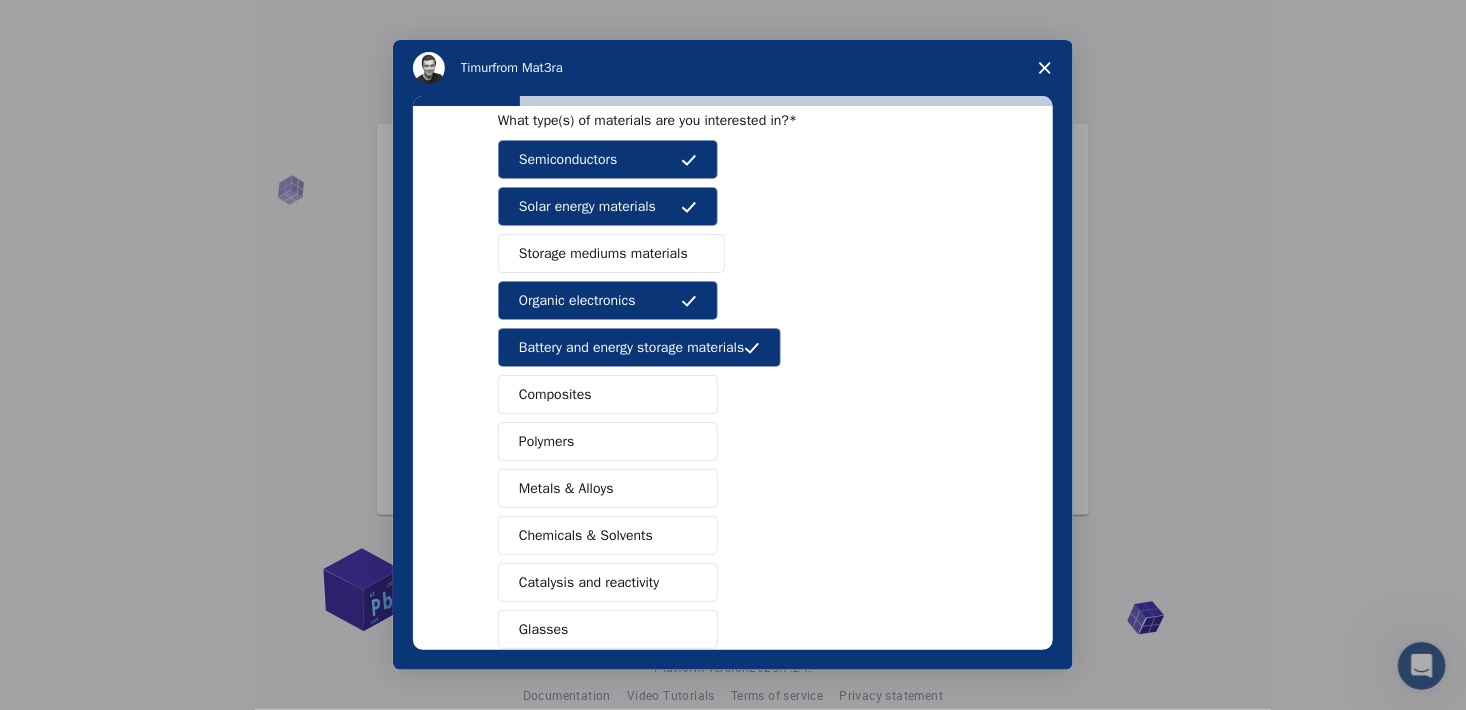 scroll, scrollTop: 249, scrollLeft: 0, axis: vertical 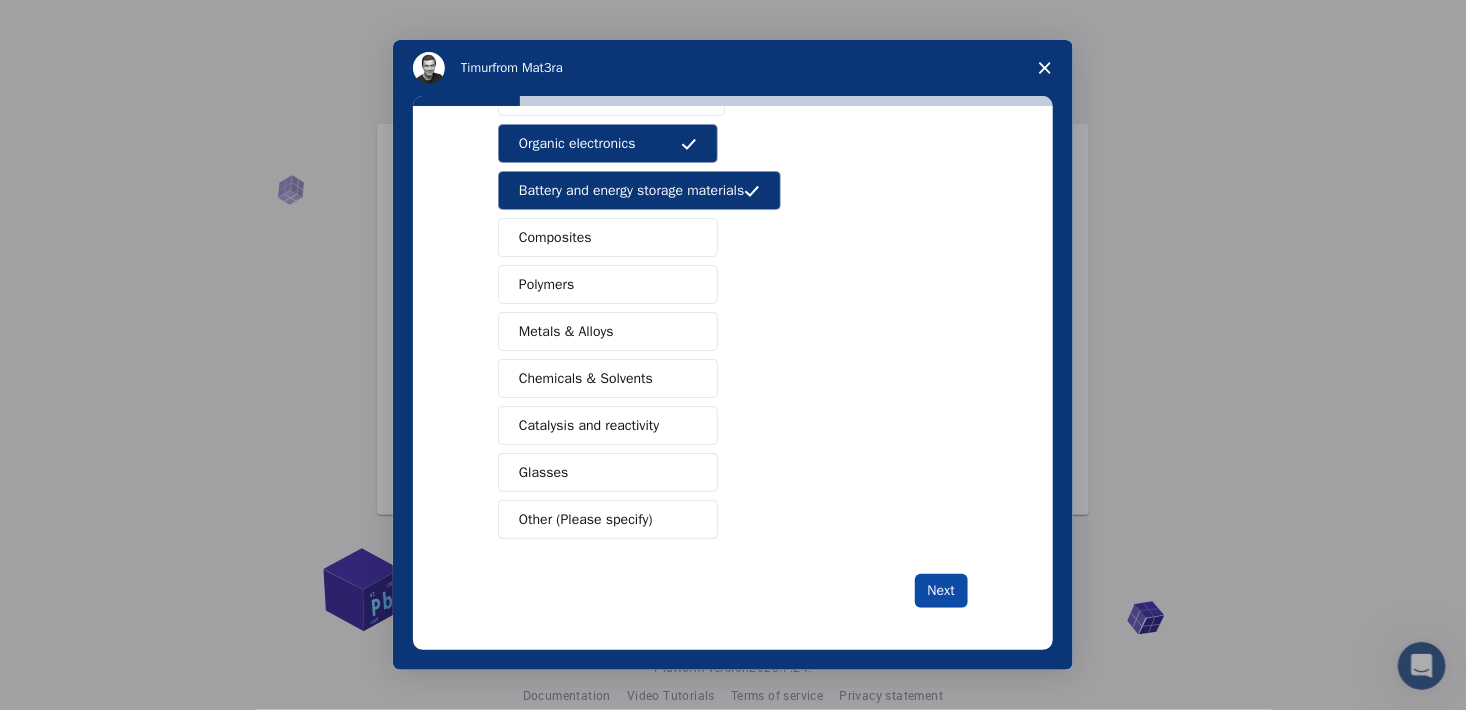 click on "Next" at bounding box center [941, 591] 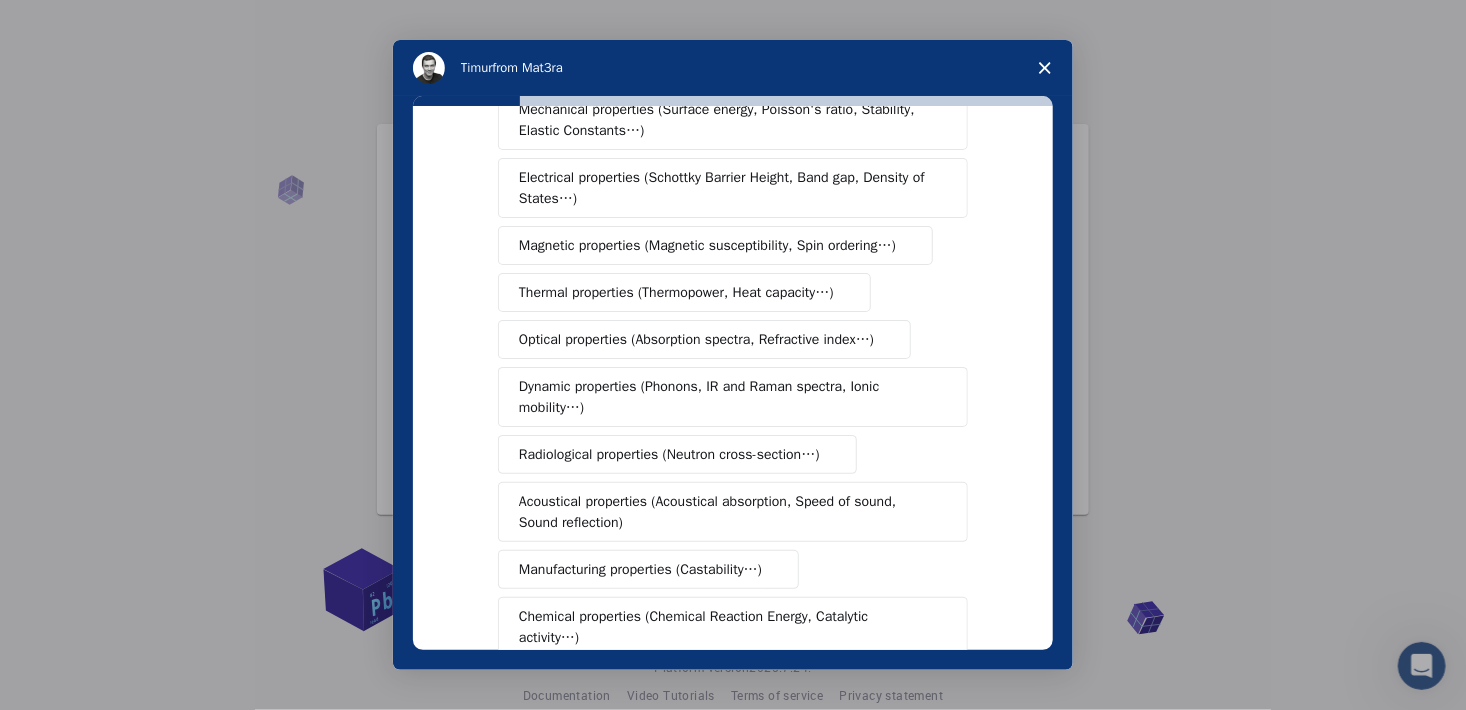 scroll, scrollTop: 0, scrollLeft: 0, axis: both 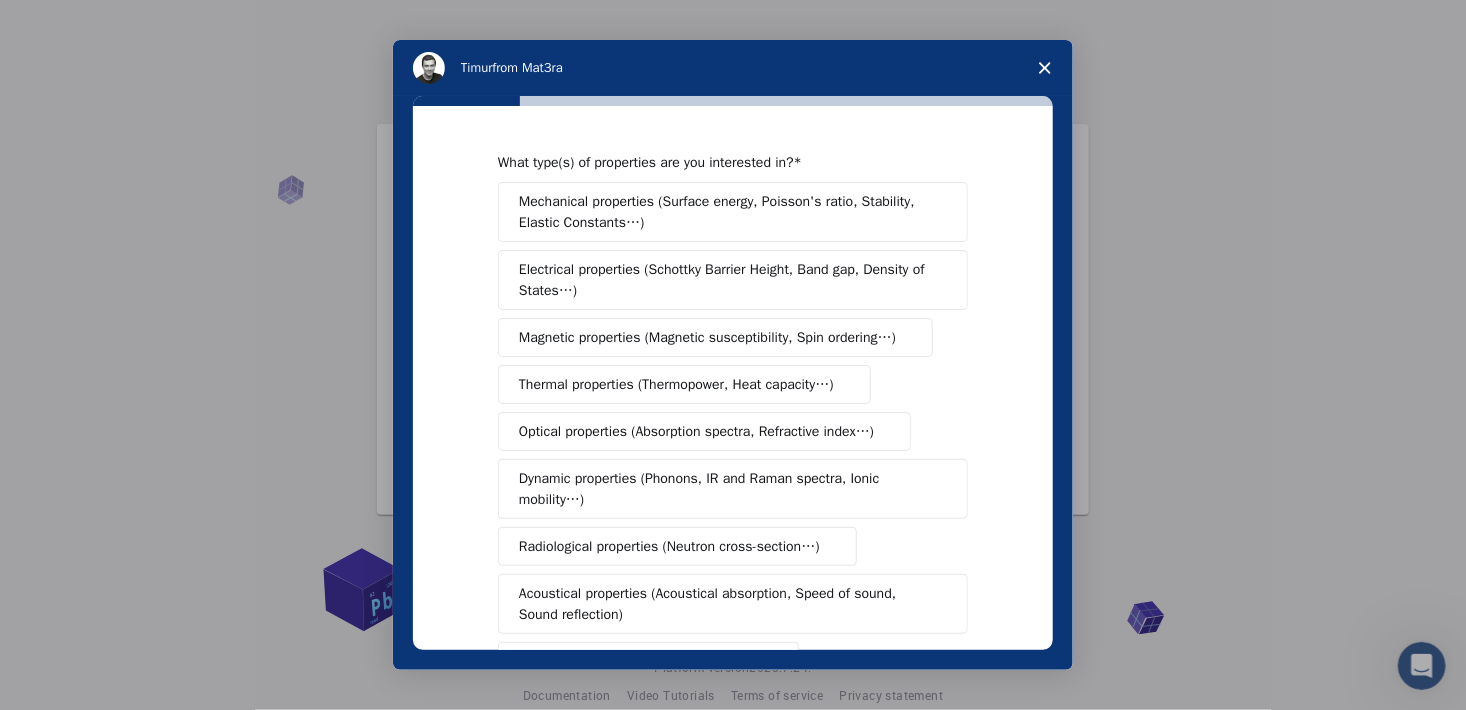 click on "Mechanical properties (Surface energy, Poisson's ratio, Stability, Elastic Constants…)" at bounding box center [726, 212] 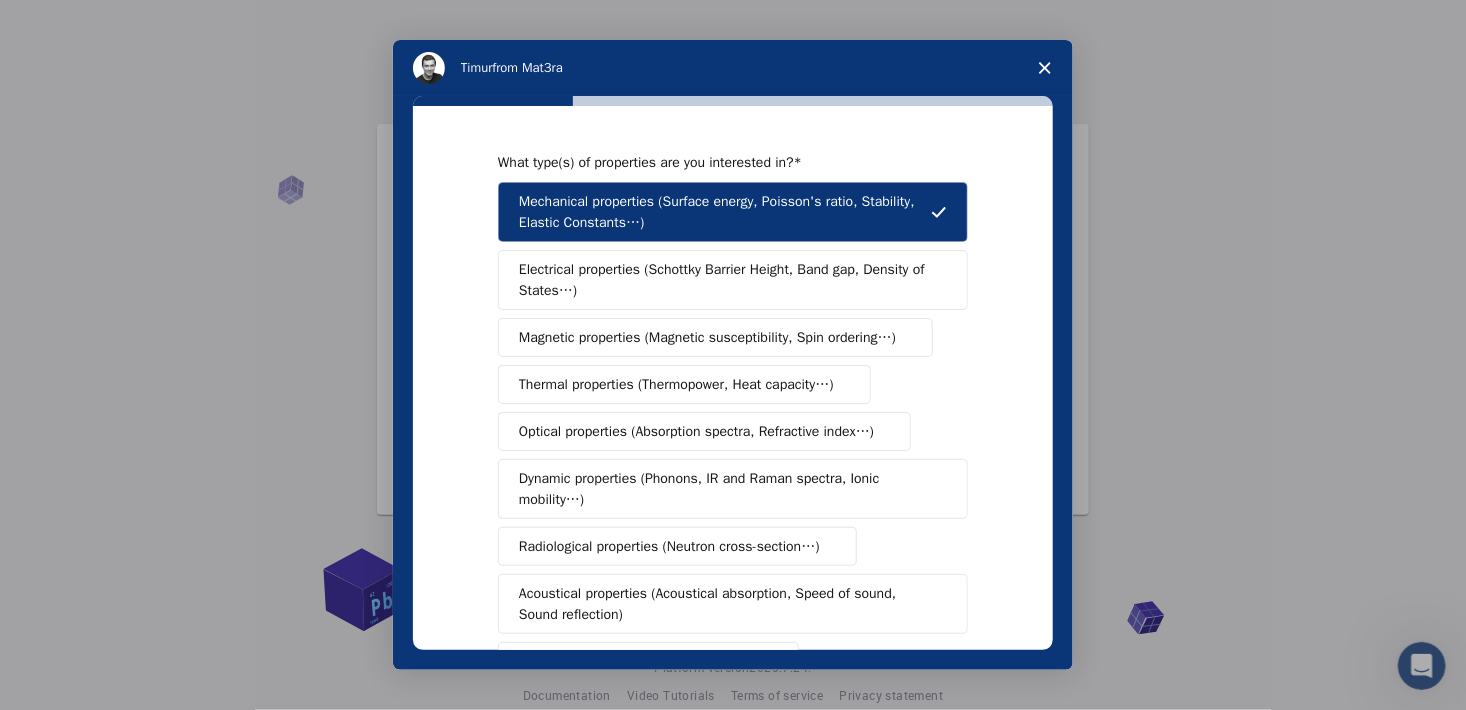click on "Electrical properties (Schottky Barrier Height, Band gap, Density of States…)" at bounding box center [726, 280] 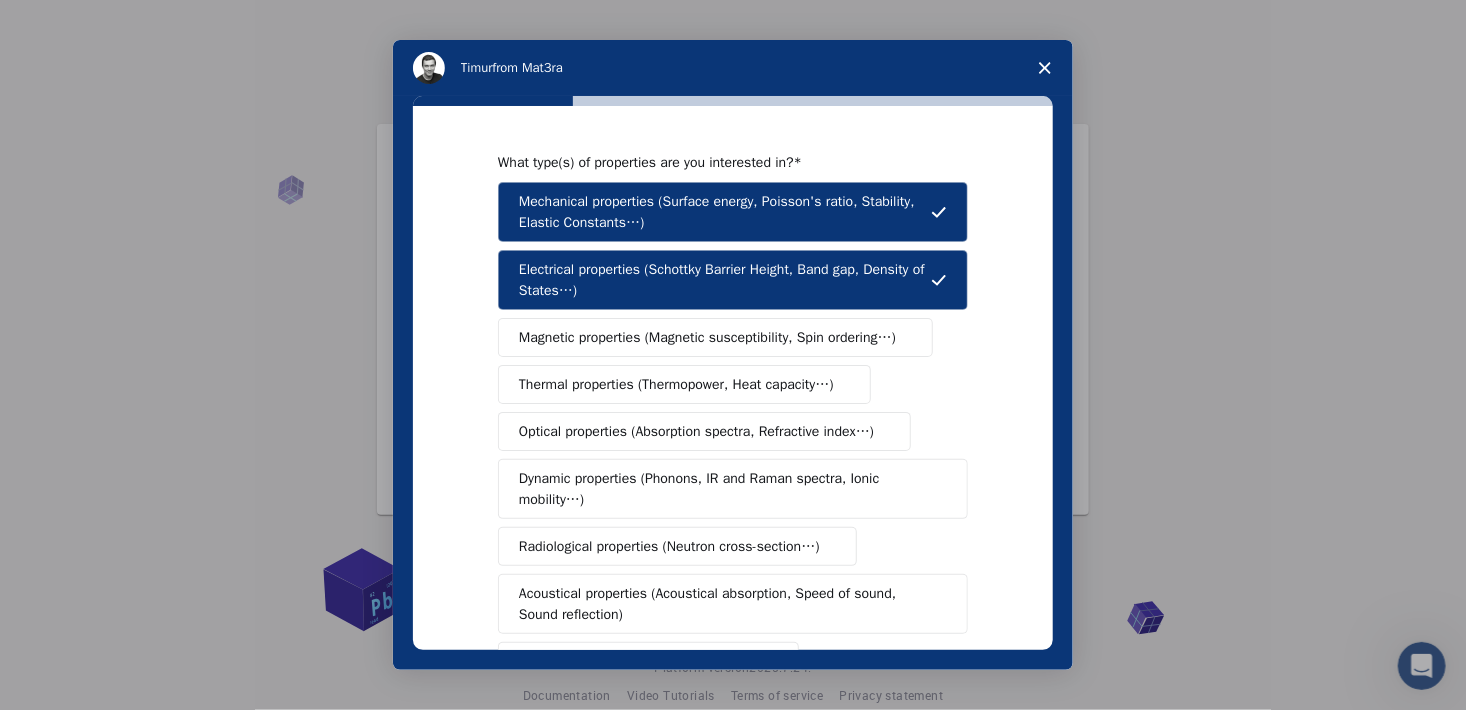 click on "Magnetic properties (Magnetic susceptibility, Spin ordering…)" at bounding box center (707, 337) 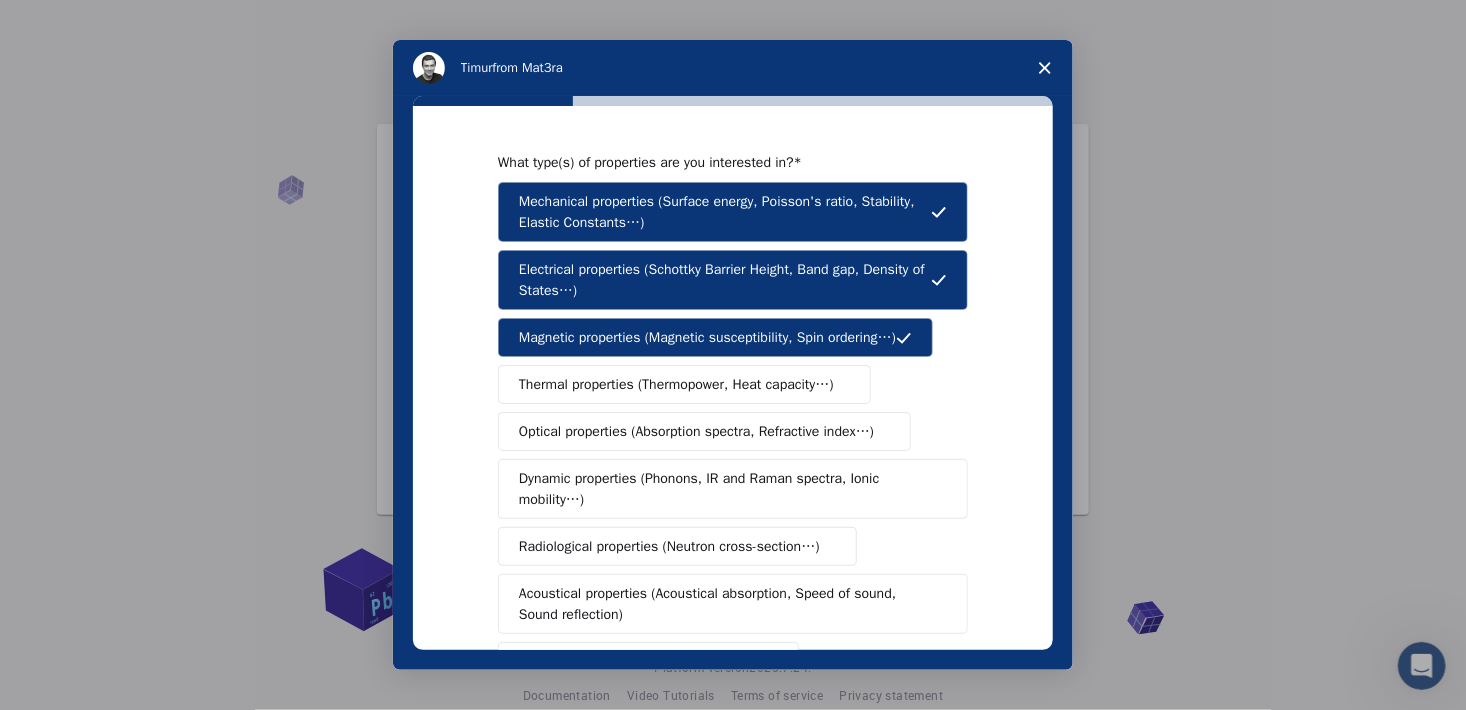 click on "Thermal properties (Thermopower, Heat capacity…)" at bounding box center [676, 384] 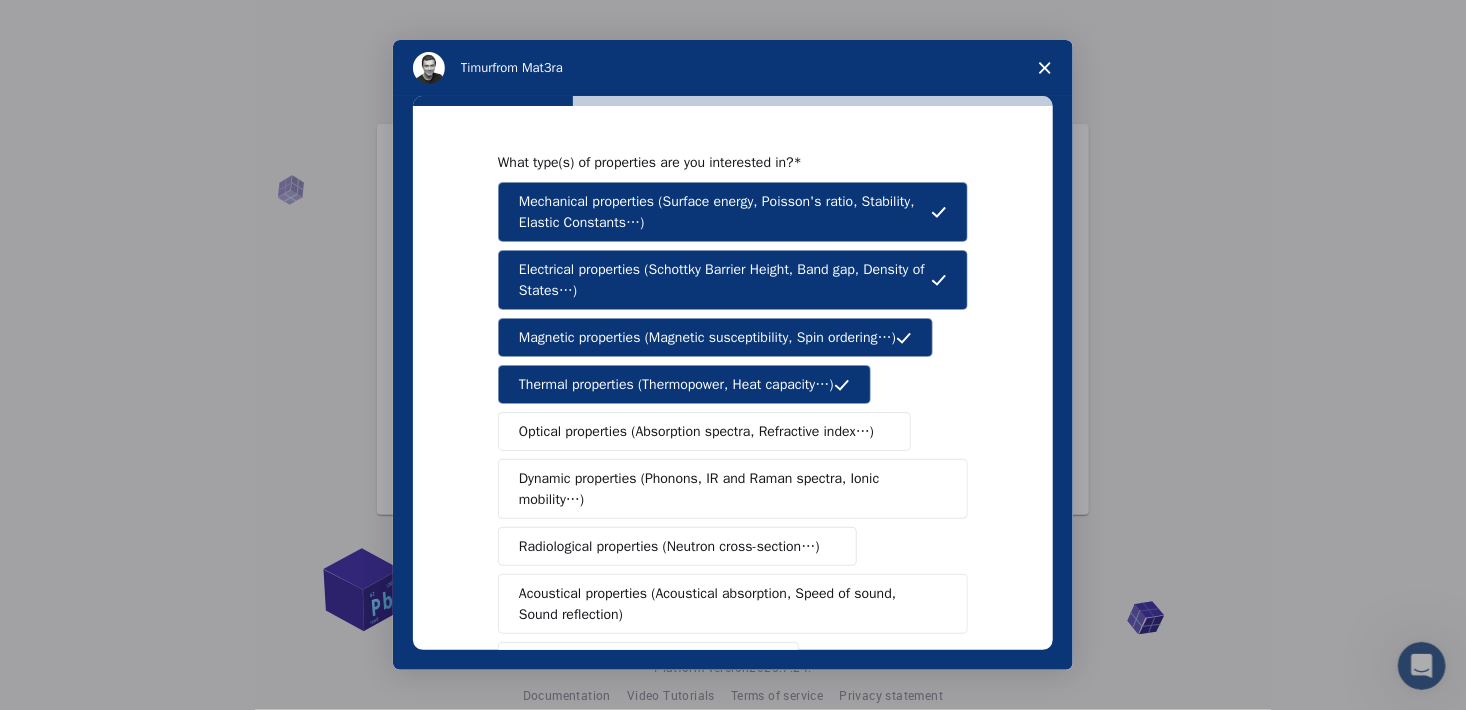 click on "Optical properties (Absorption spectra, Refractive index…)" at bounding box center (696, 431) 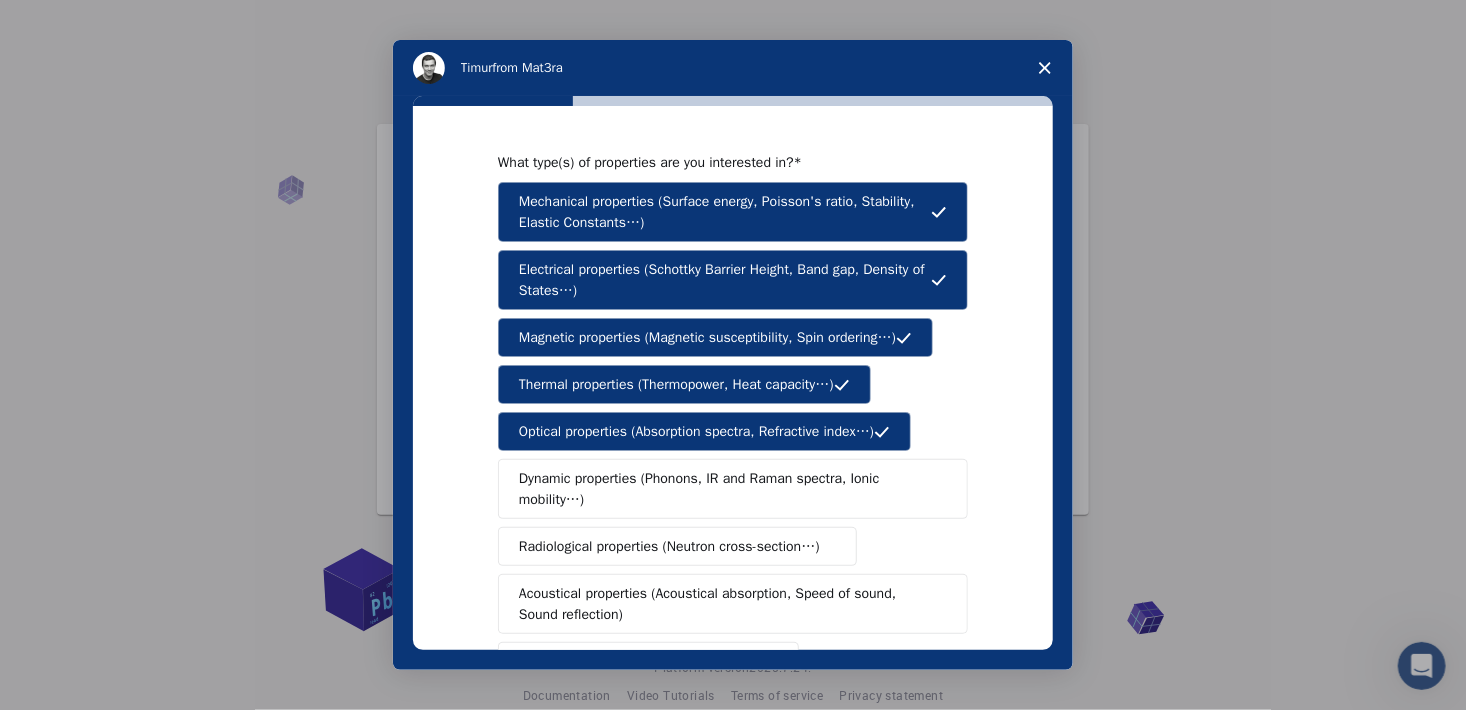 click on "Dynamic properties (Phonons, IR and Raman spectra, Ionic mobility…)" at bounding box center (725, 489) 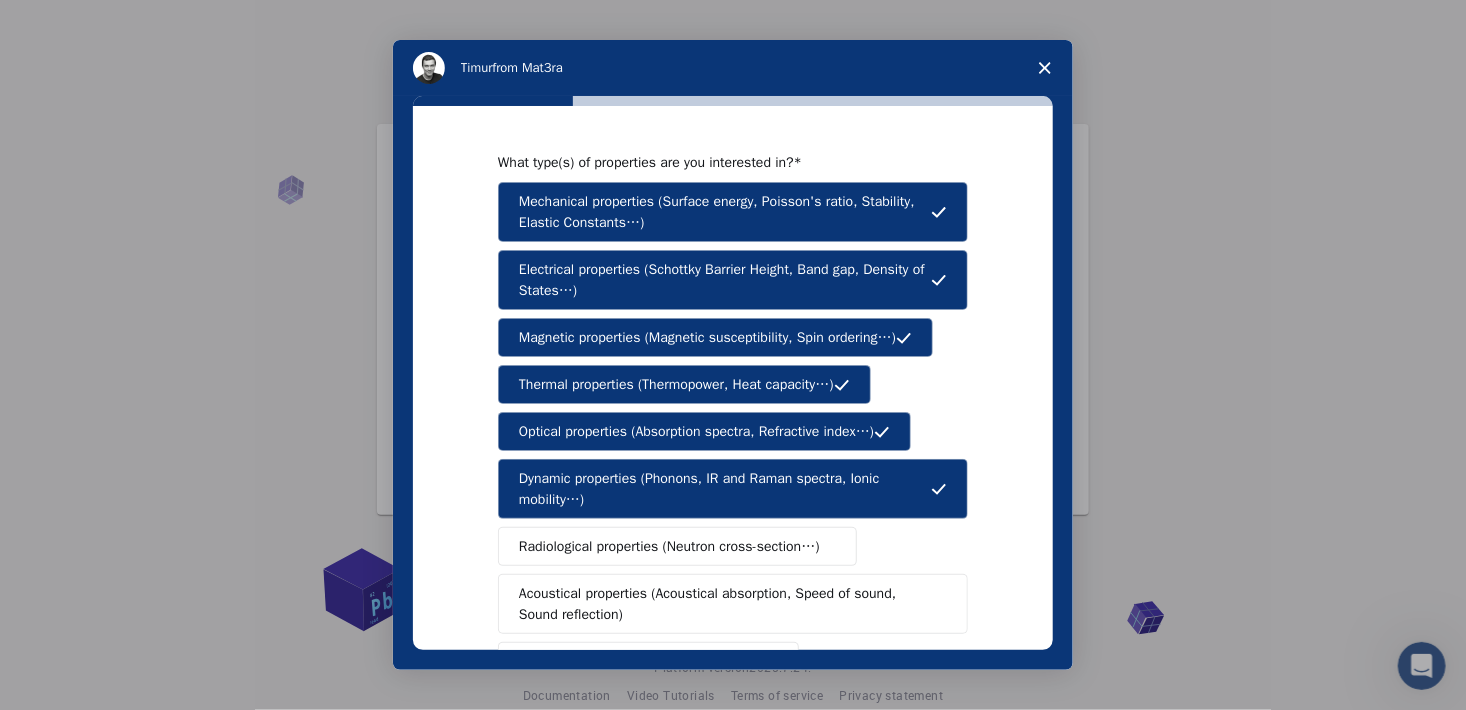 click on "Radiological properties (Neutron cross-section…)" at bounding box center [669, 546] 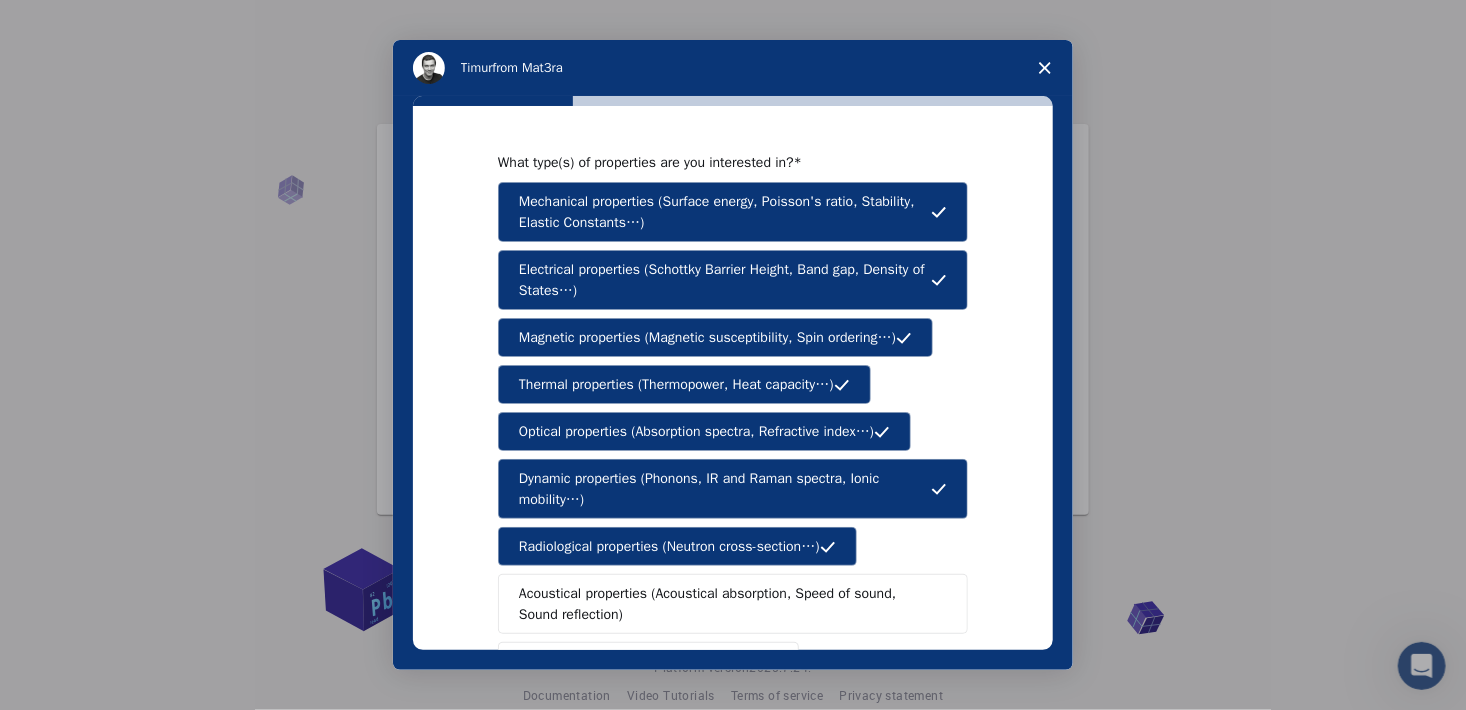 click on "Acoustical properties (Acoustical absorption, Speed of sound, Sound reflection)" at bounding box center (733, 604) 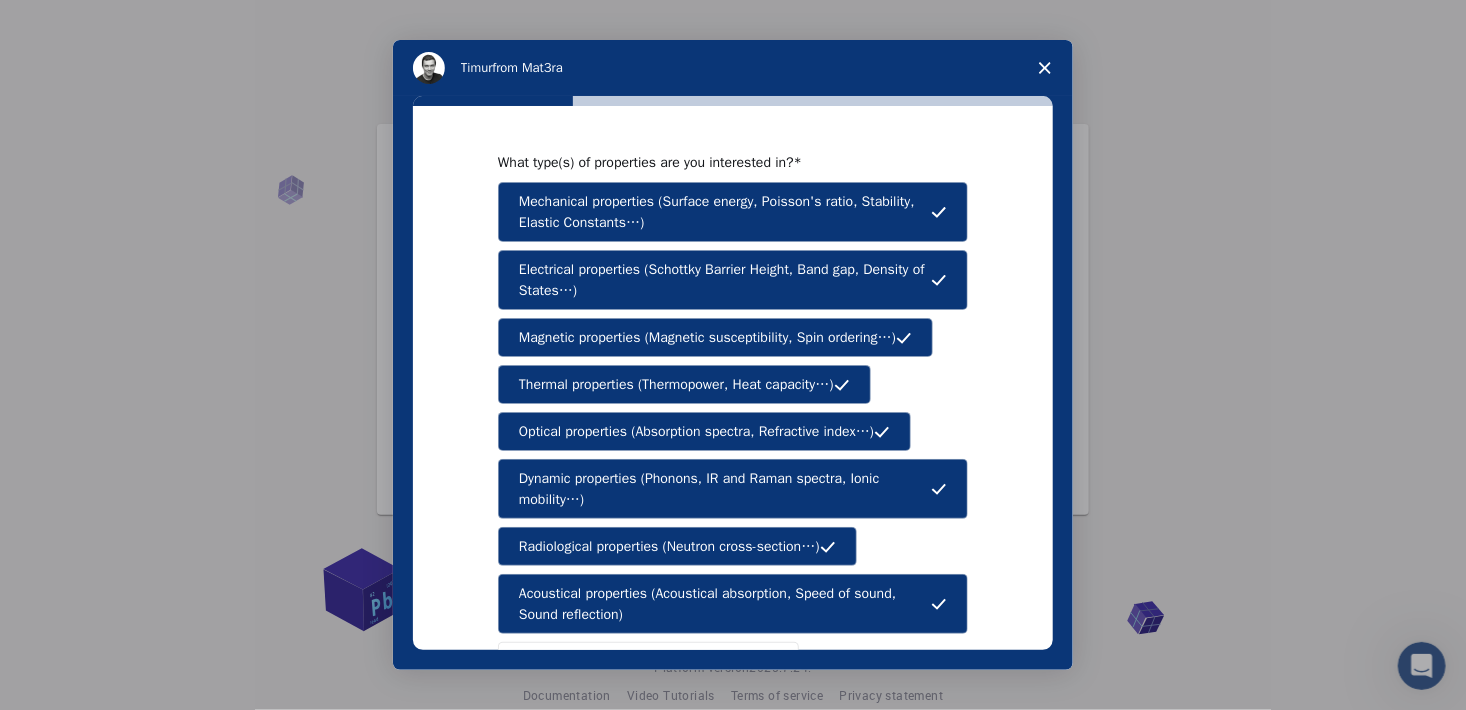 scroll, scrollTop: 300, scrollLeft: 0, axis: vertical 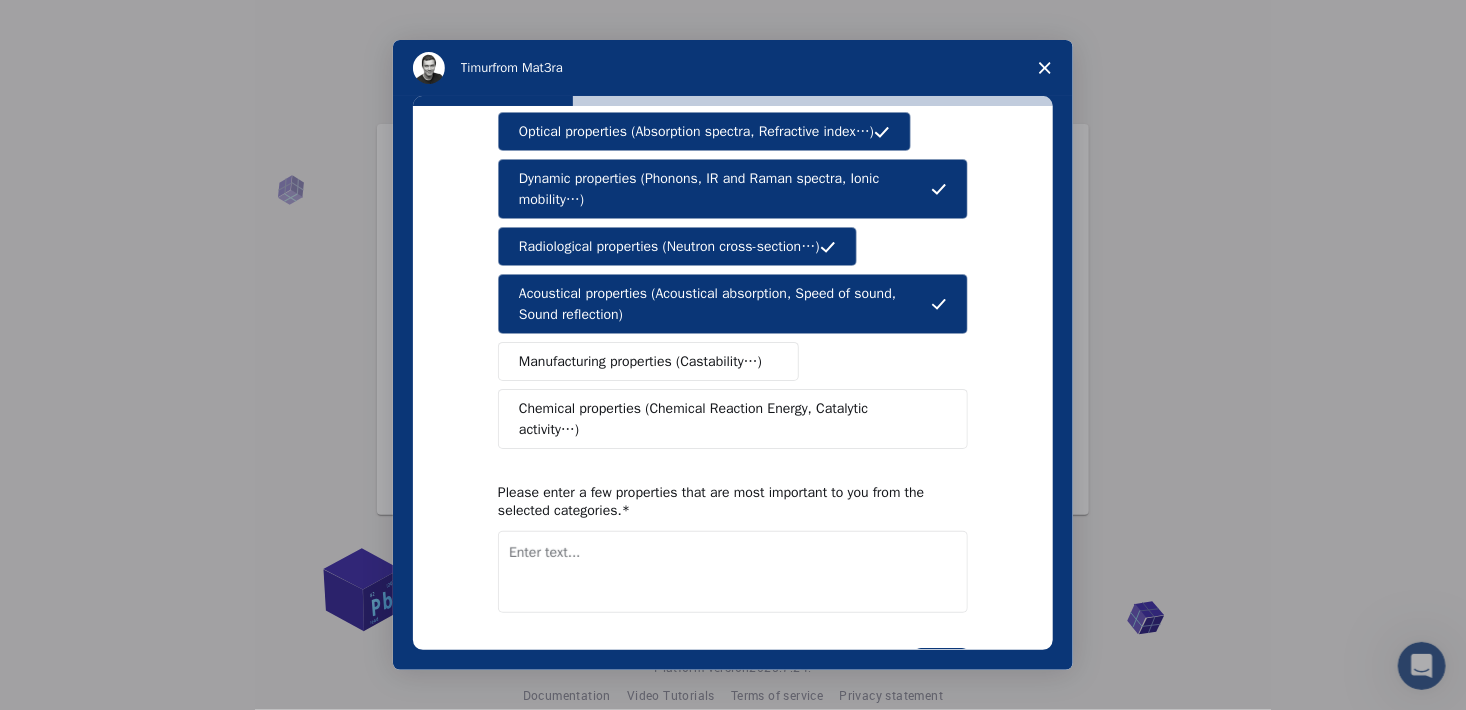 click on "Chemical properties (Chemical Reaction Energy, Catalytic activity…)" at bounding box center [725, 419] 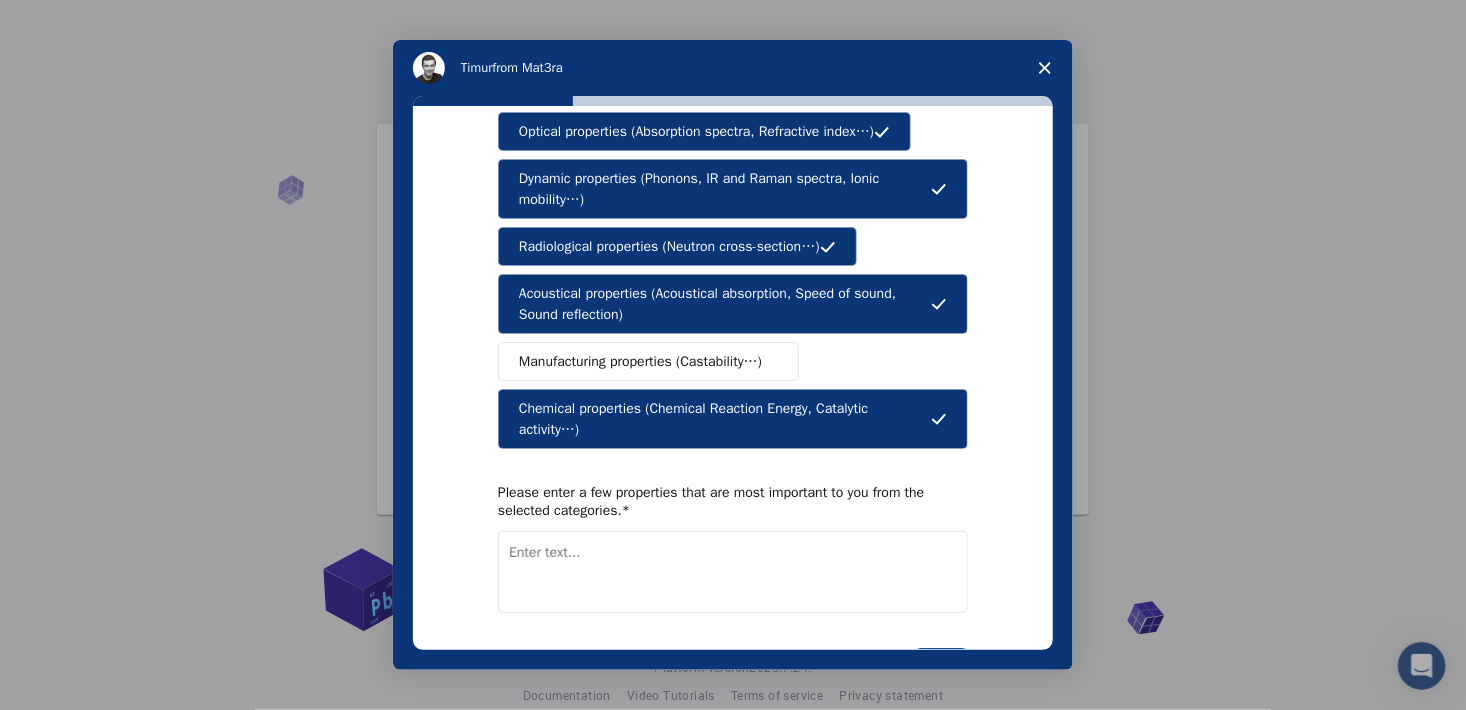 click on "Next" at bounding box center (941, 665) 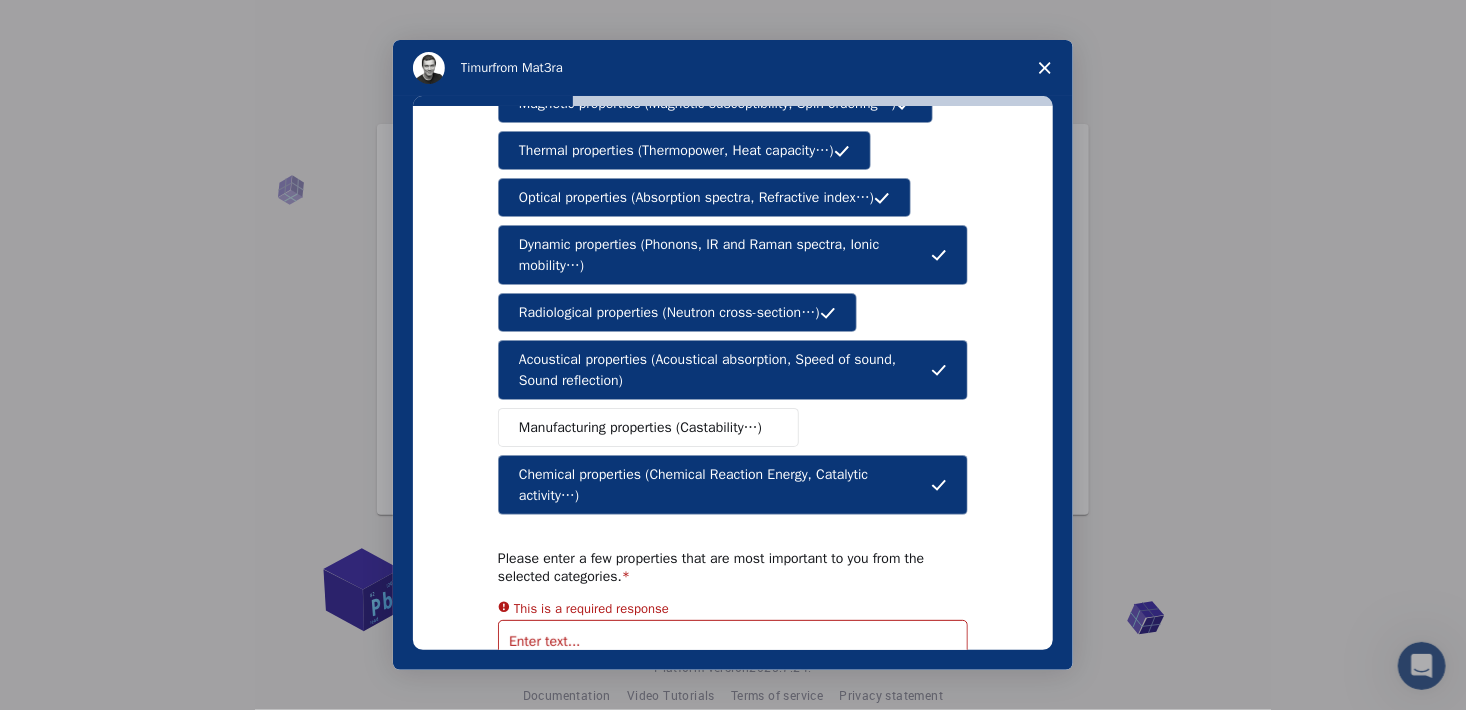 scroll, scrollTop: 300, scrollLeft: 0, axis: vertical 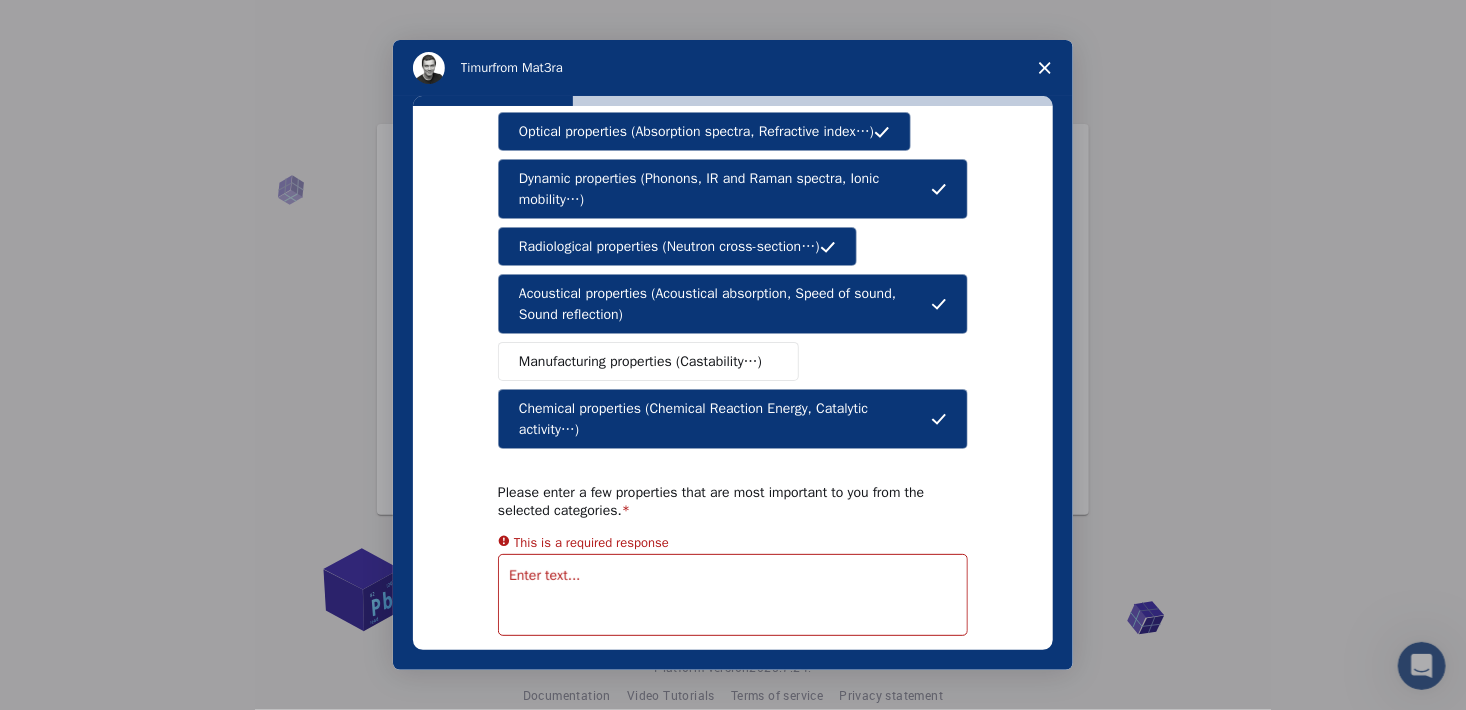 click at bounding box center [733, 595] 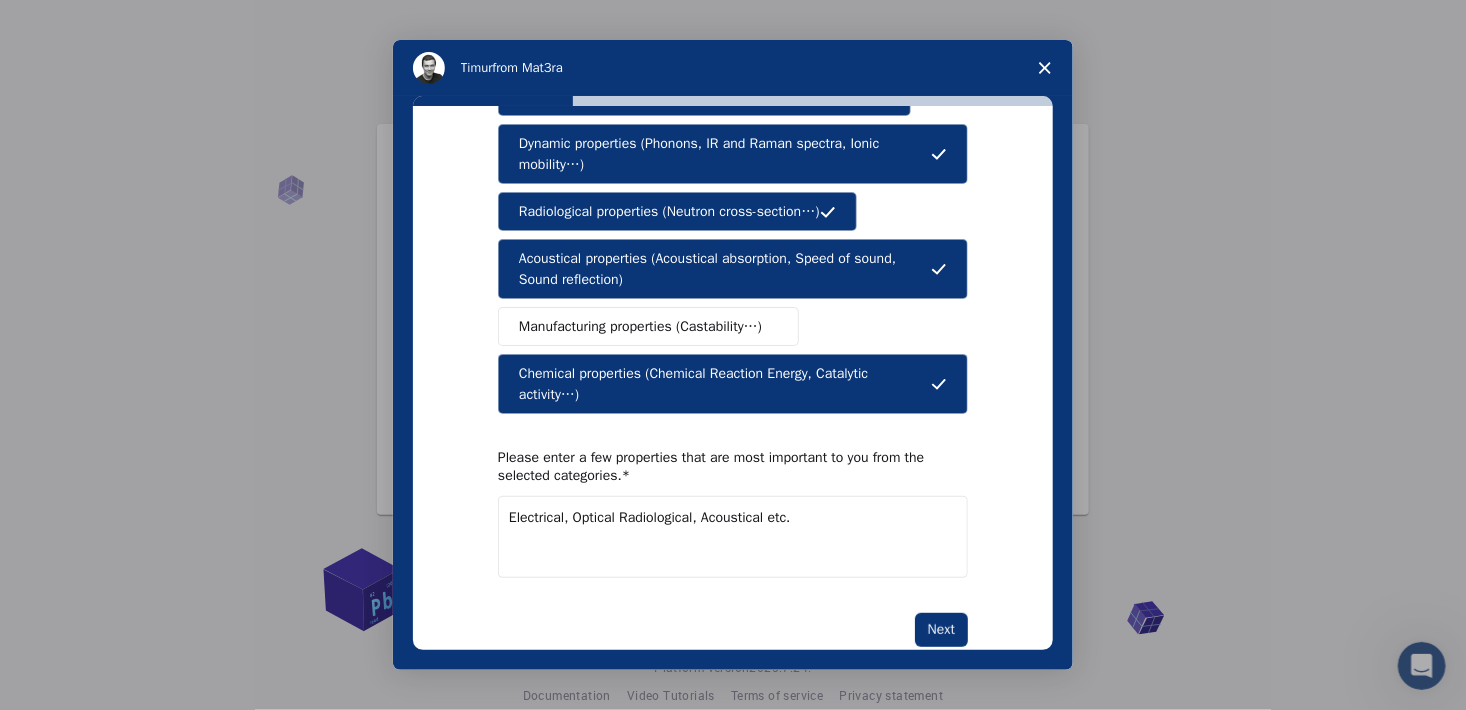 scroll, scrollTop: 353, scrollLeft: 0, axis: vertical 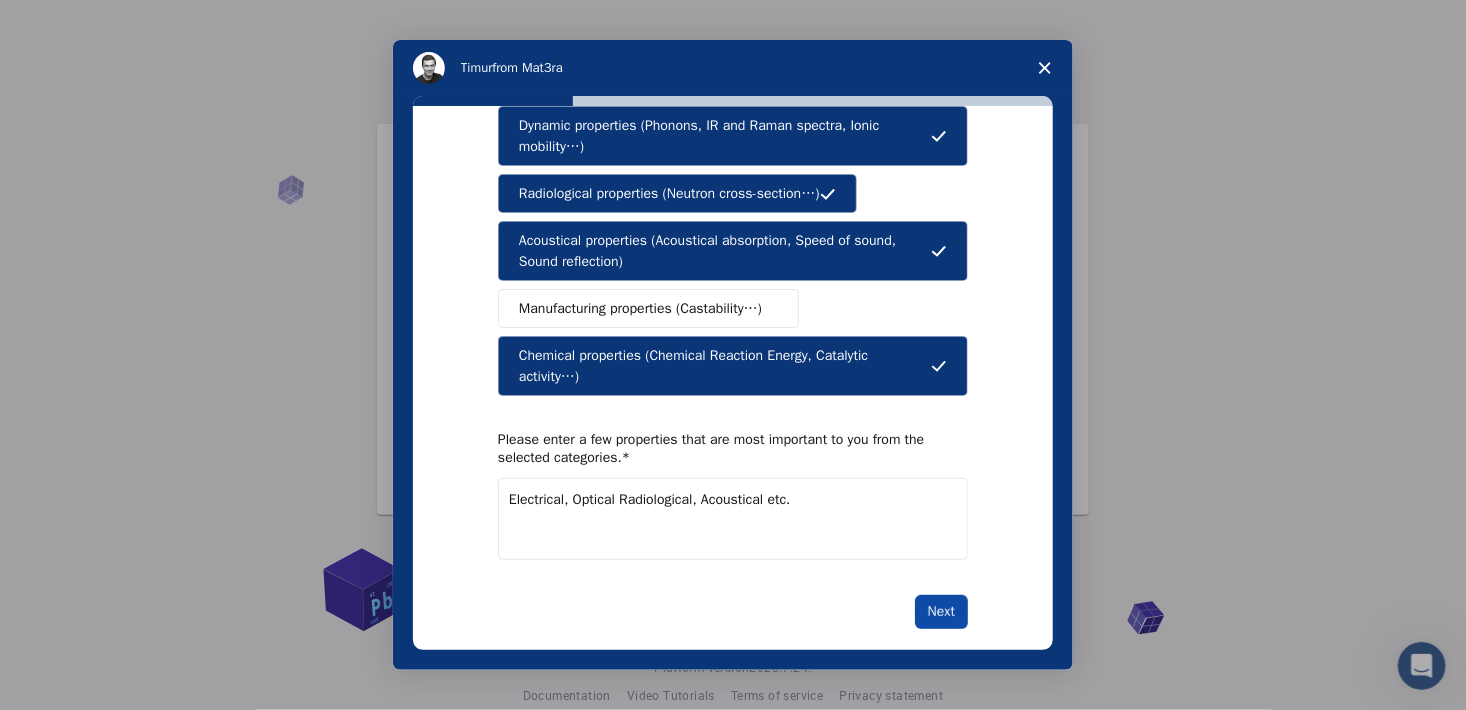 type on "Electrical, Optical Radiological, Acoustical etc." 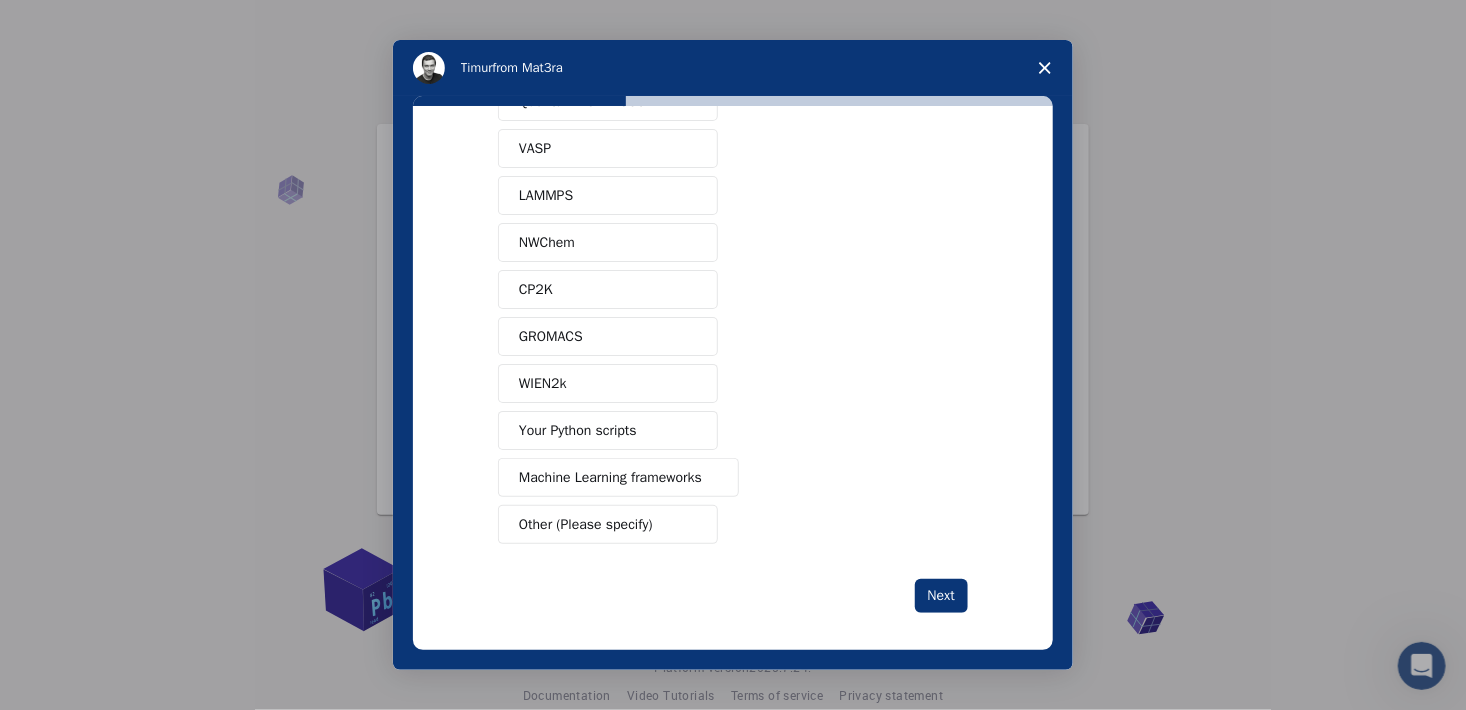 scroll, scrollTop: 106, scrollLeft: 0, axis: vertical 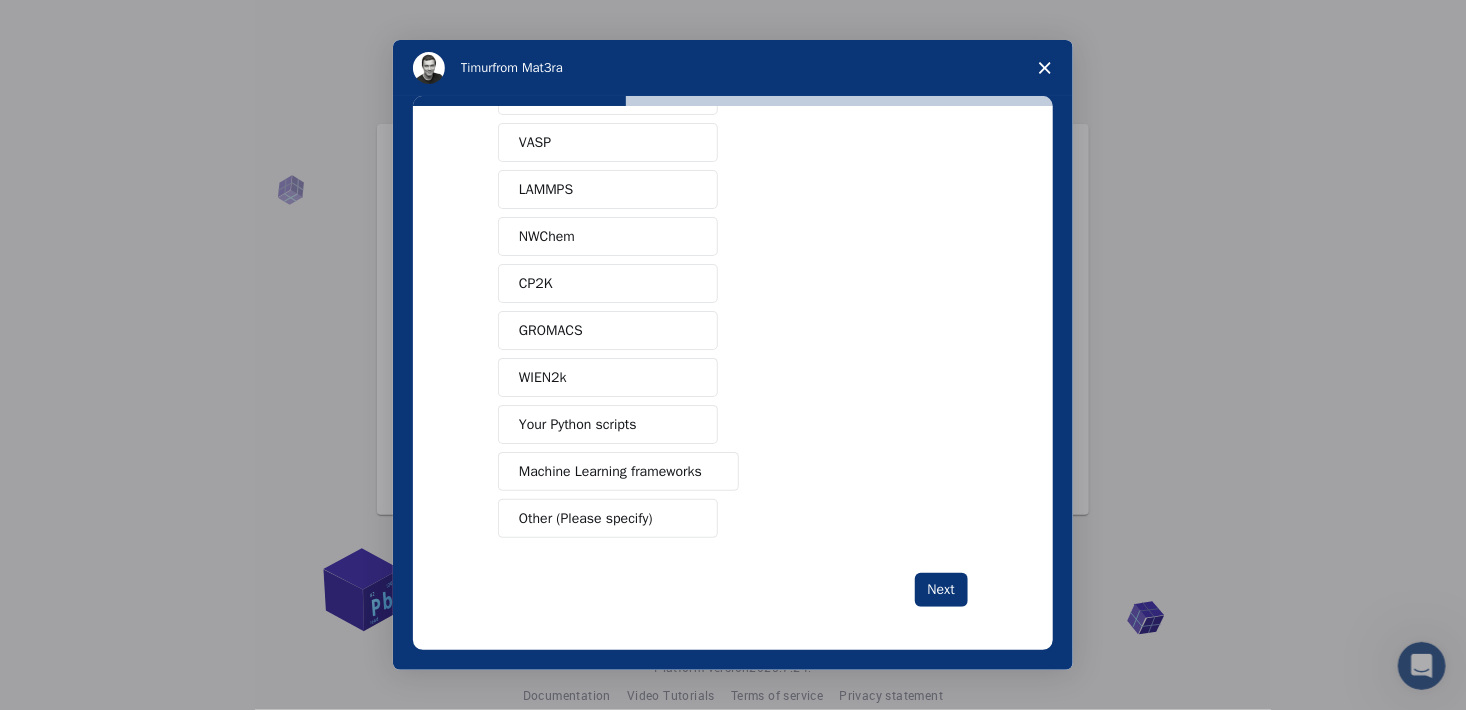 click on "Machine Learning frameworks" at bounding box center [610, 471] 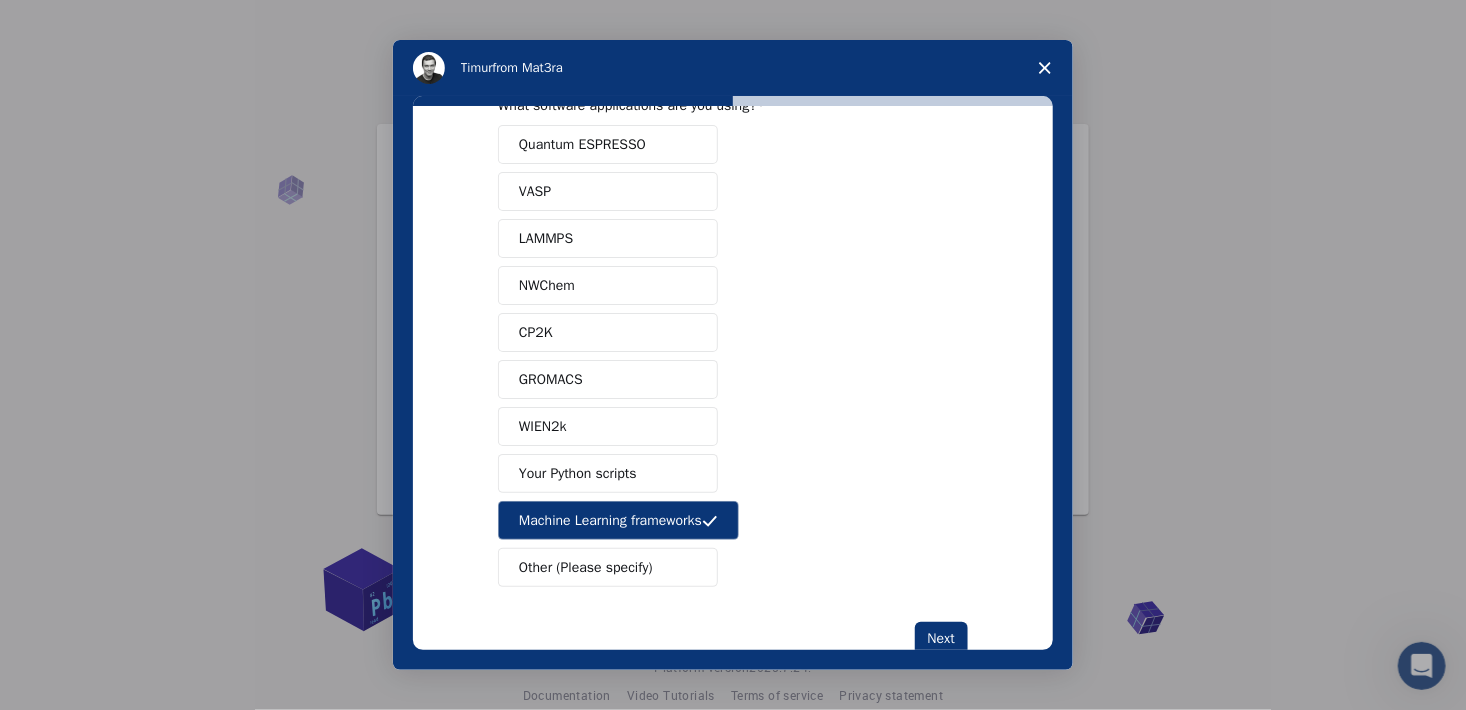 scroll, scrollTop: 106, scrollLeft: 0, axis: vertical 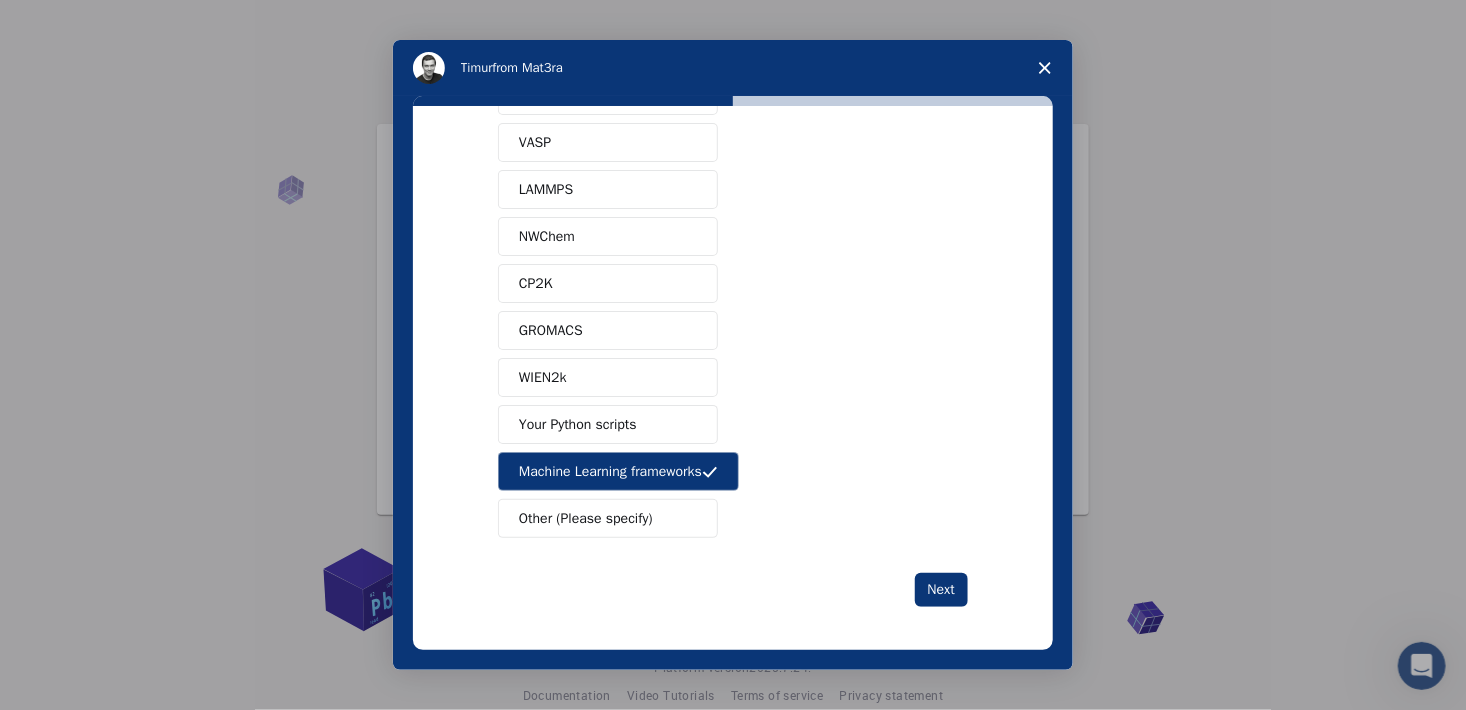 click on "Other (Please specify)" at bounding box center [586, 518] 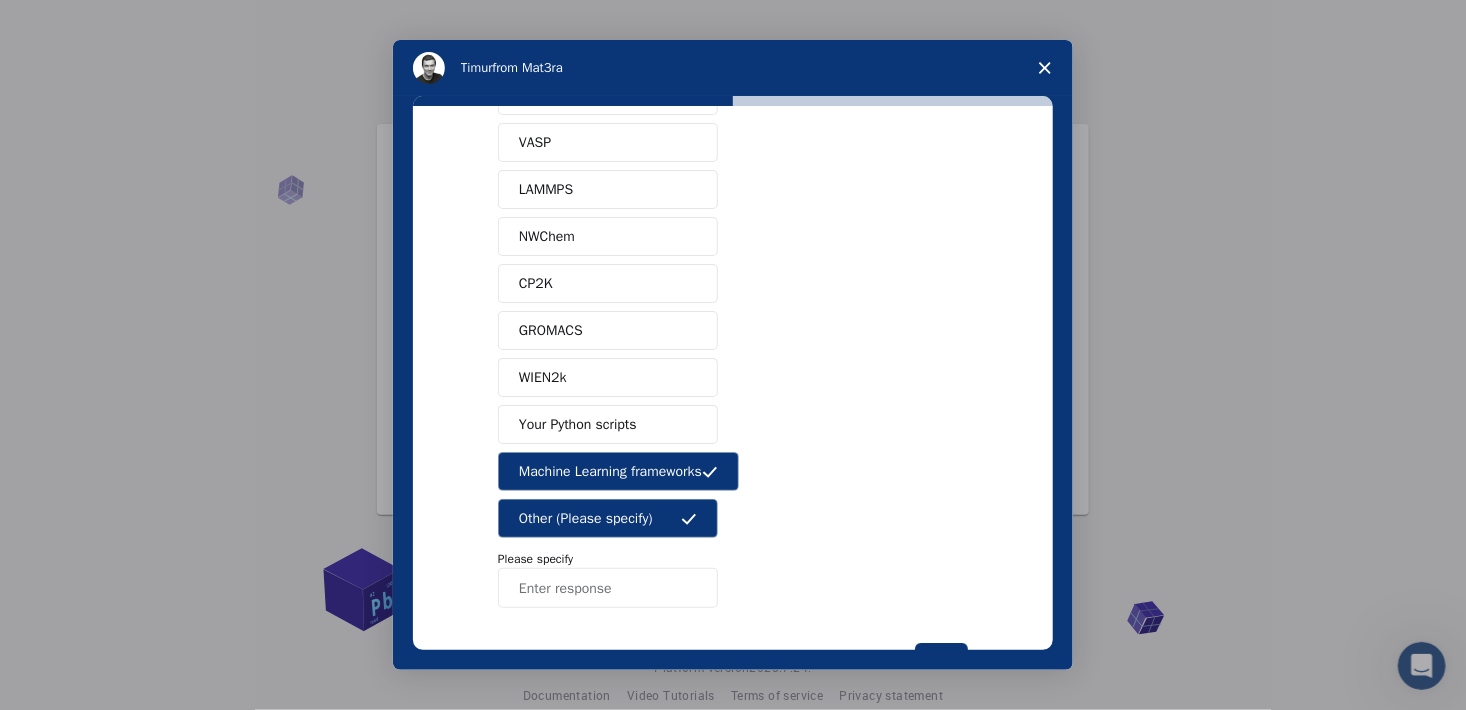 click at bounding box center [608, 588] 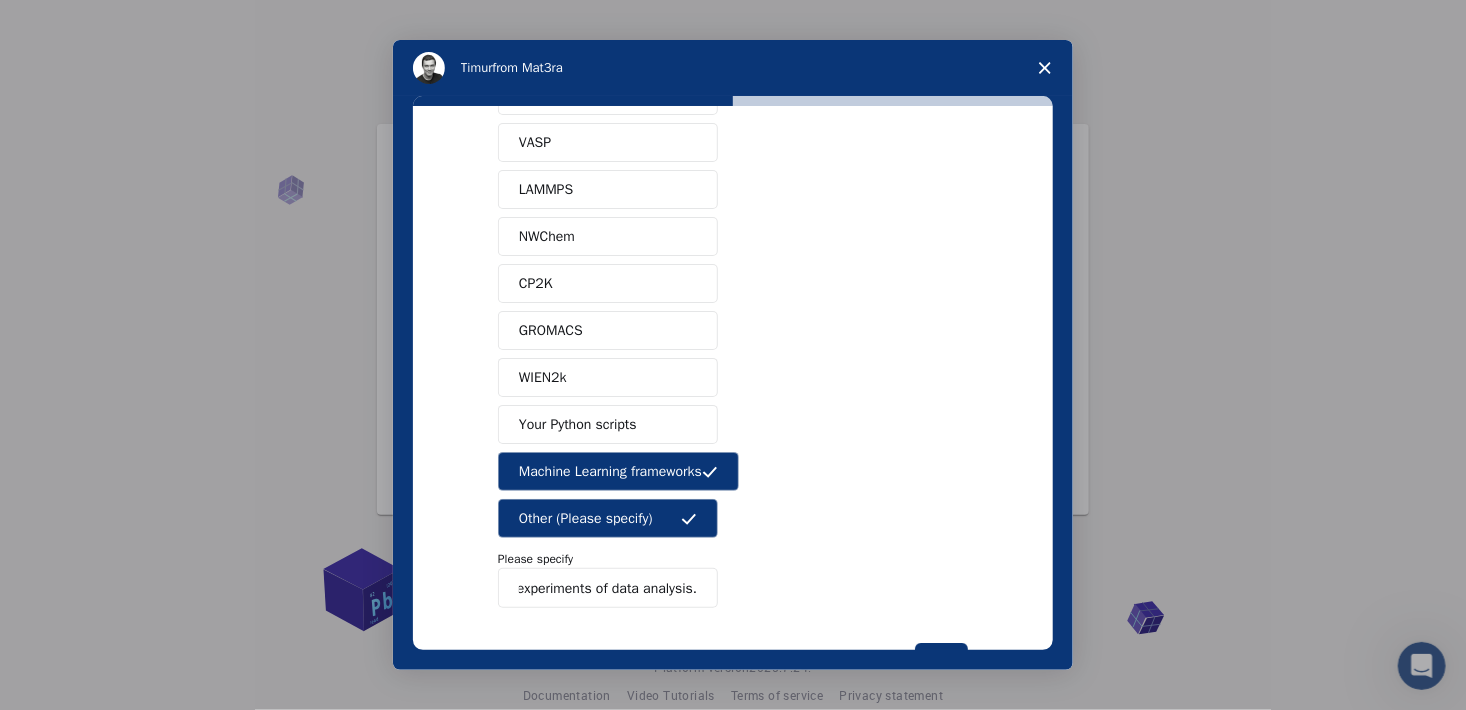 scroll, scrollTop: 0, scrollLeft: 437, axis: horizontal 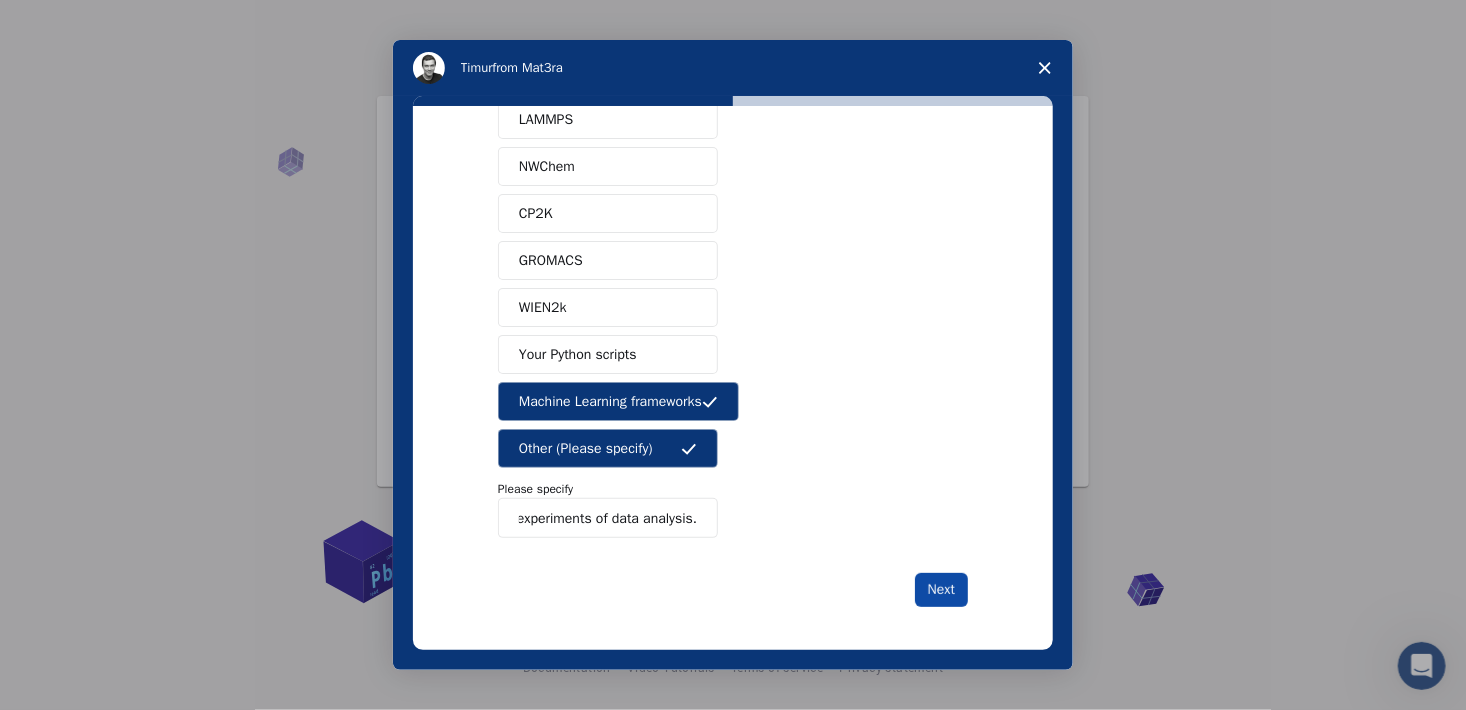 type on "Some custom frameworks found randomly in blogs, try some primitive experiments of data analysis." 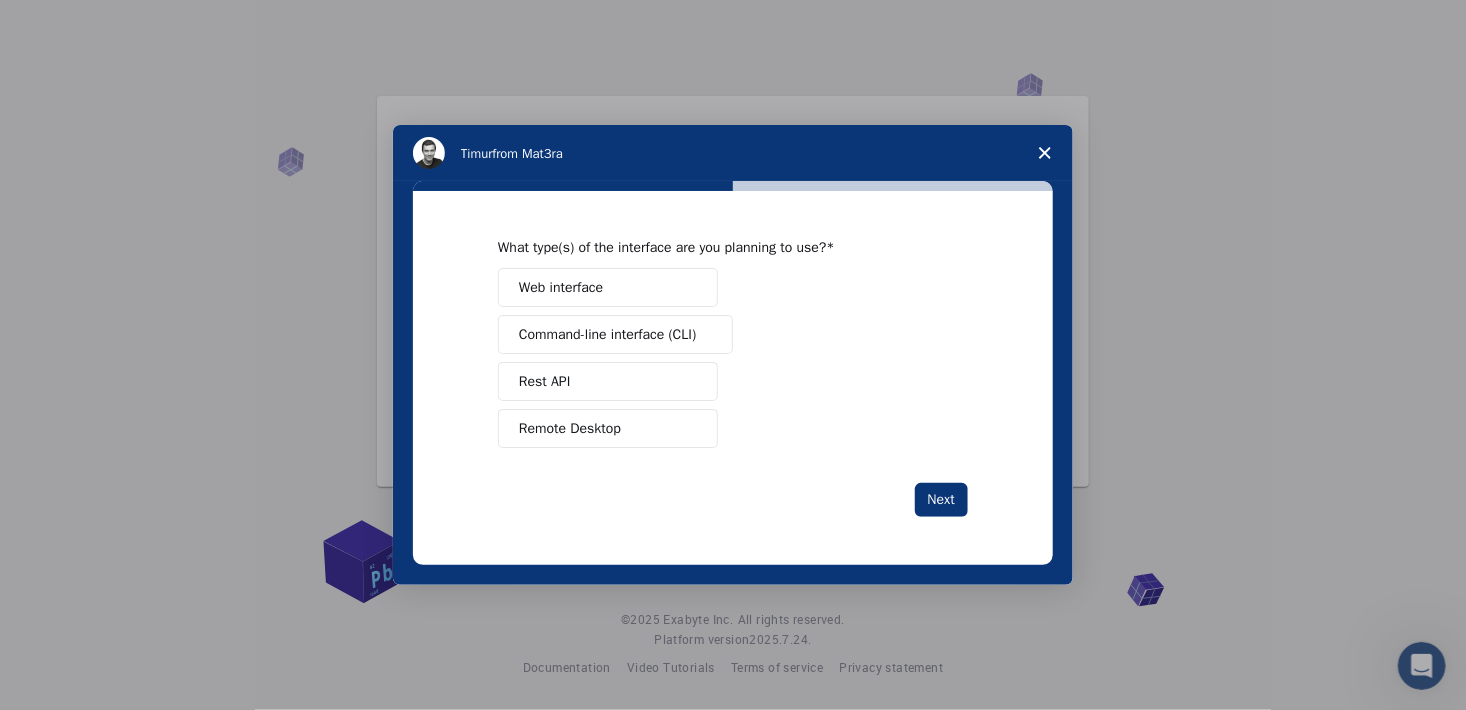 scroll, scrollTop: 0, scrollLeft: 0, axis: both 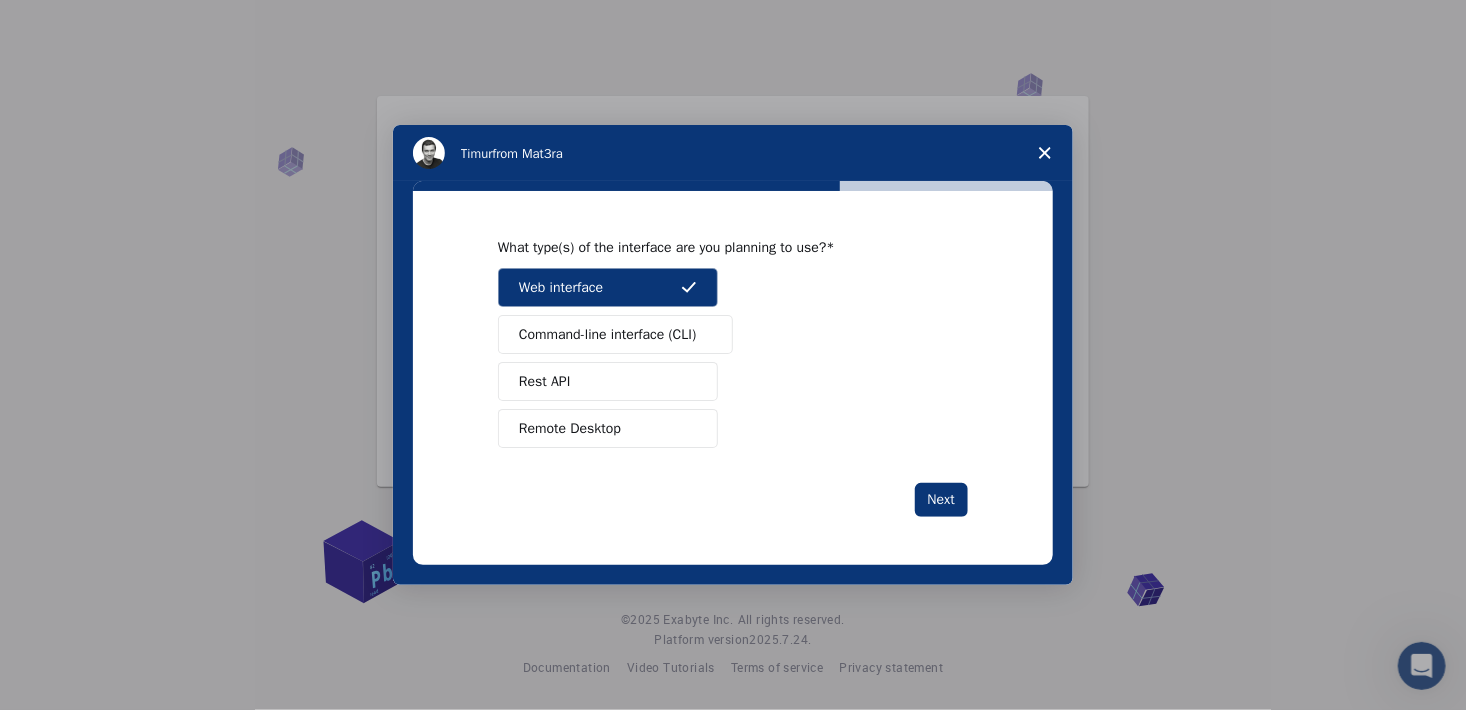 click on "Command-line interface (CLI)" at bounding box center (607, 334) 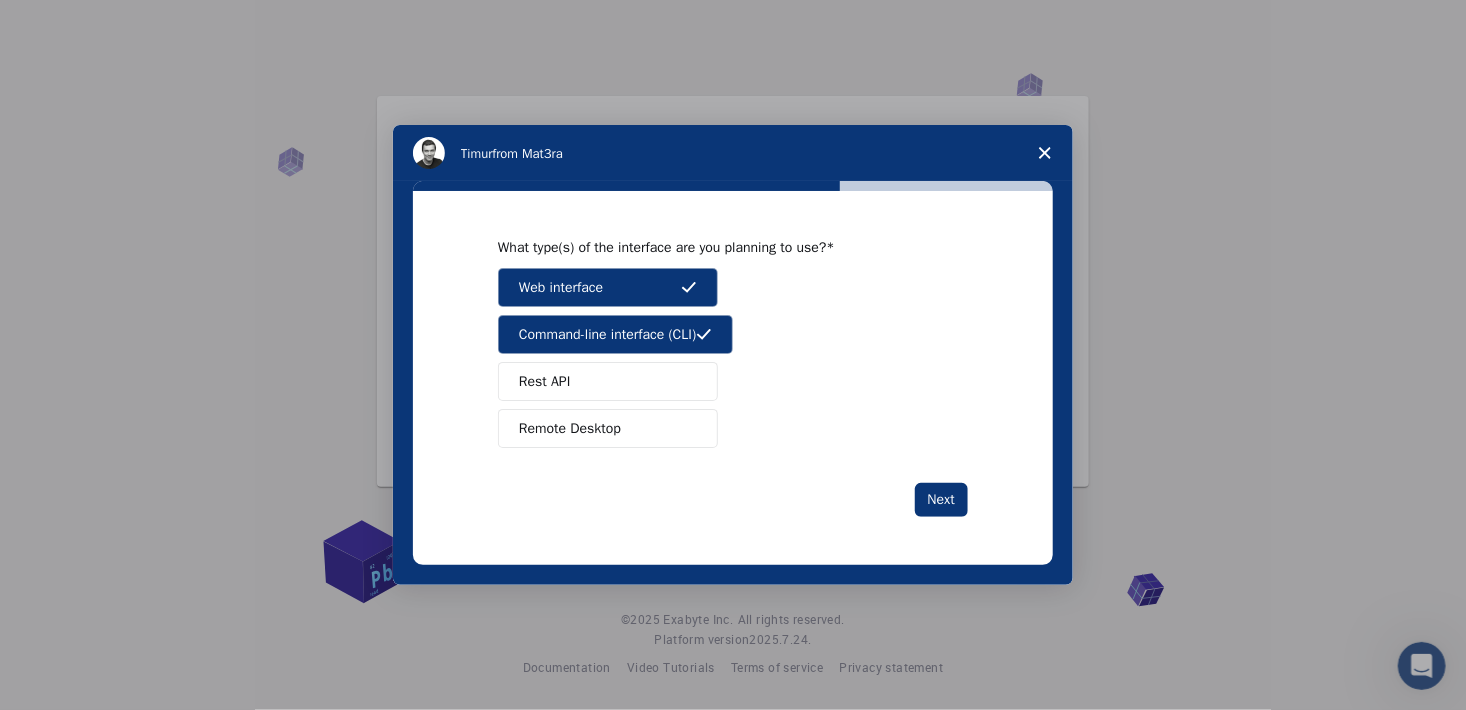 click on "Rest API" at bounding box center (608, 381) 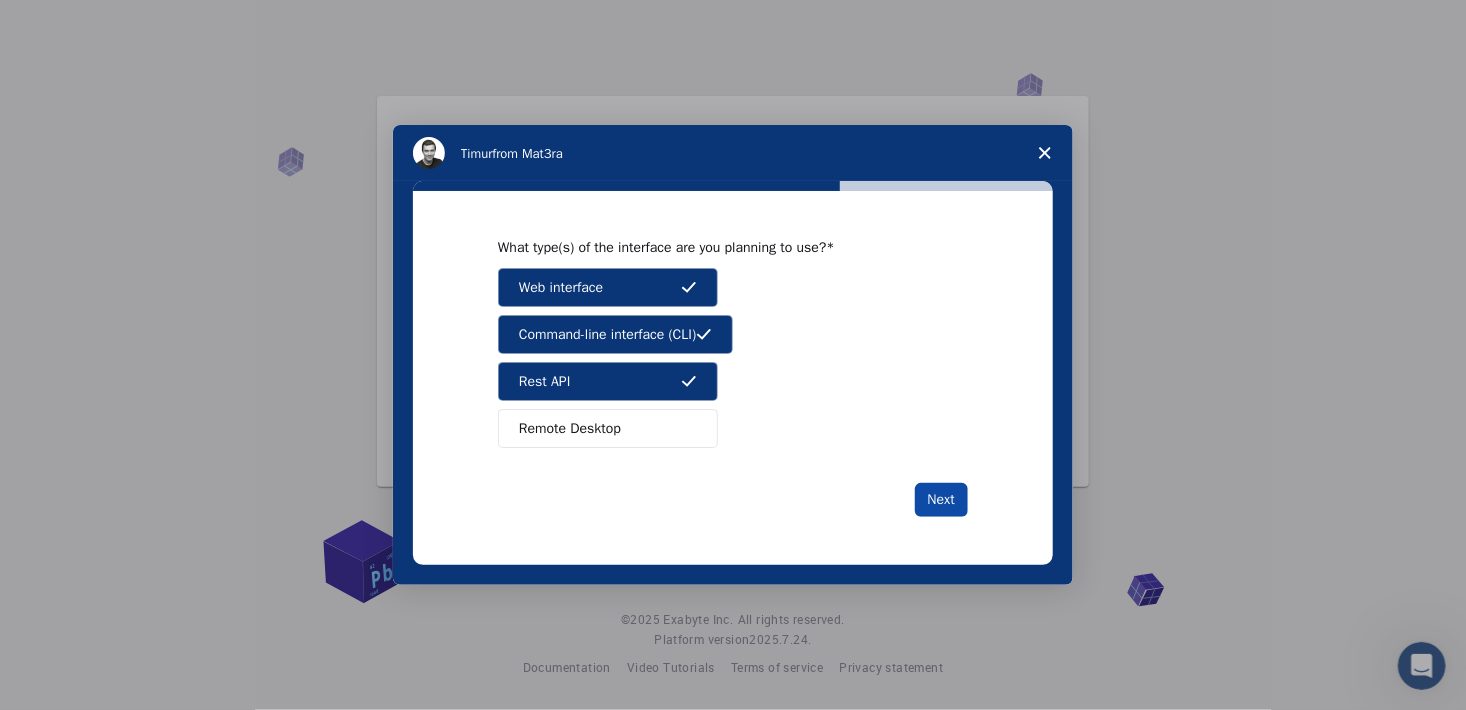 click on "Next" at bounding box center [941, 500] 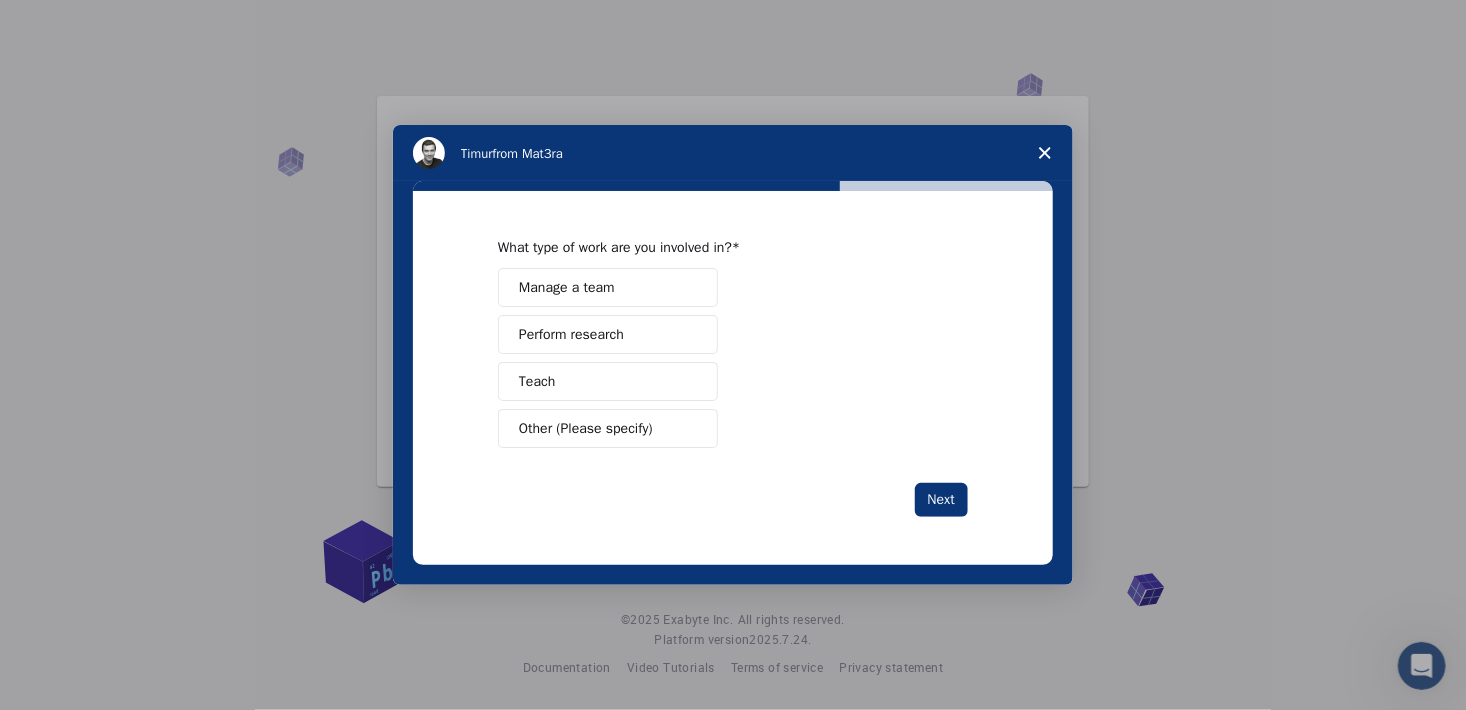 click on "Perform research" at bounding box center (608, 334) 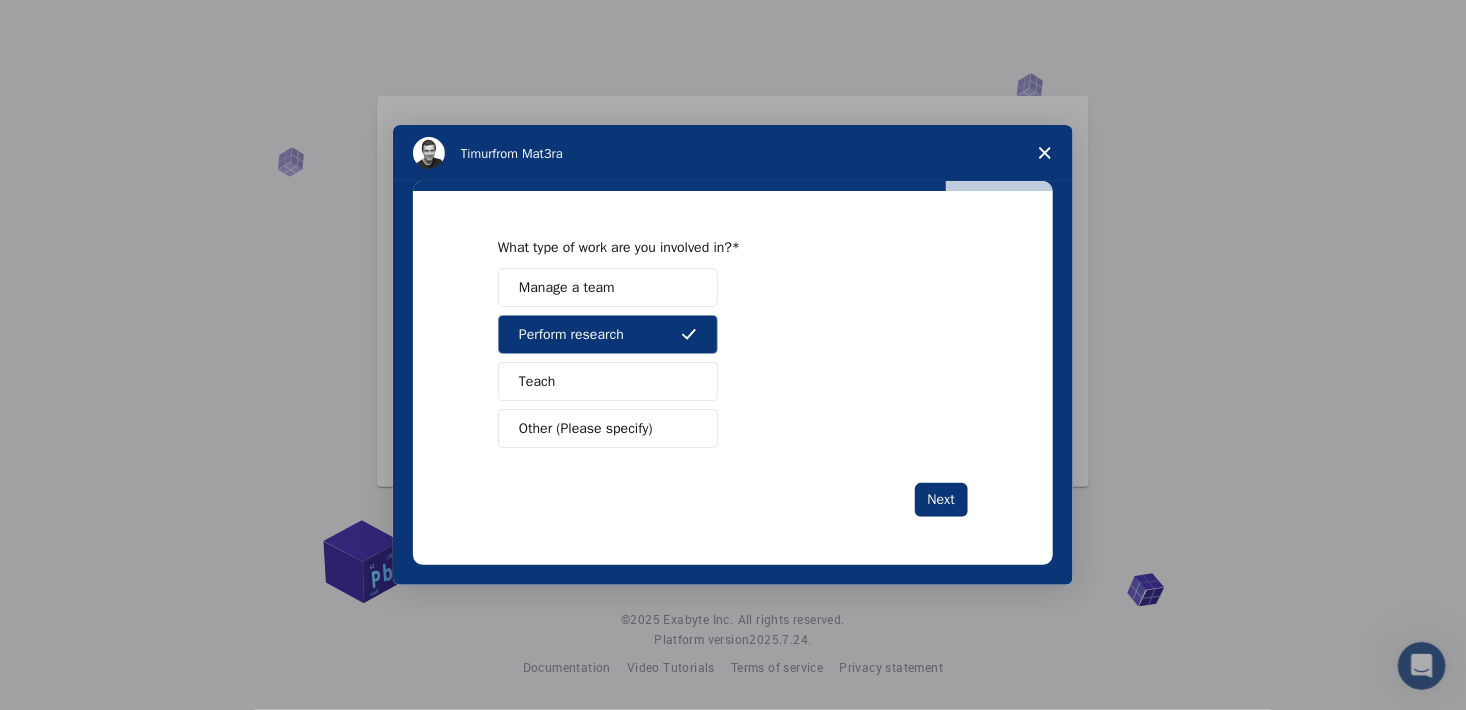 click at bounding box center (689, 428) 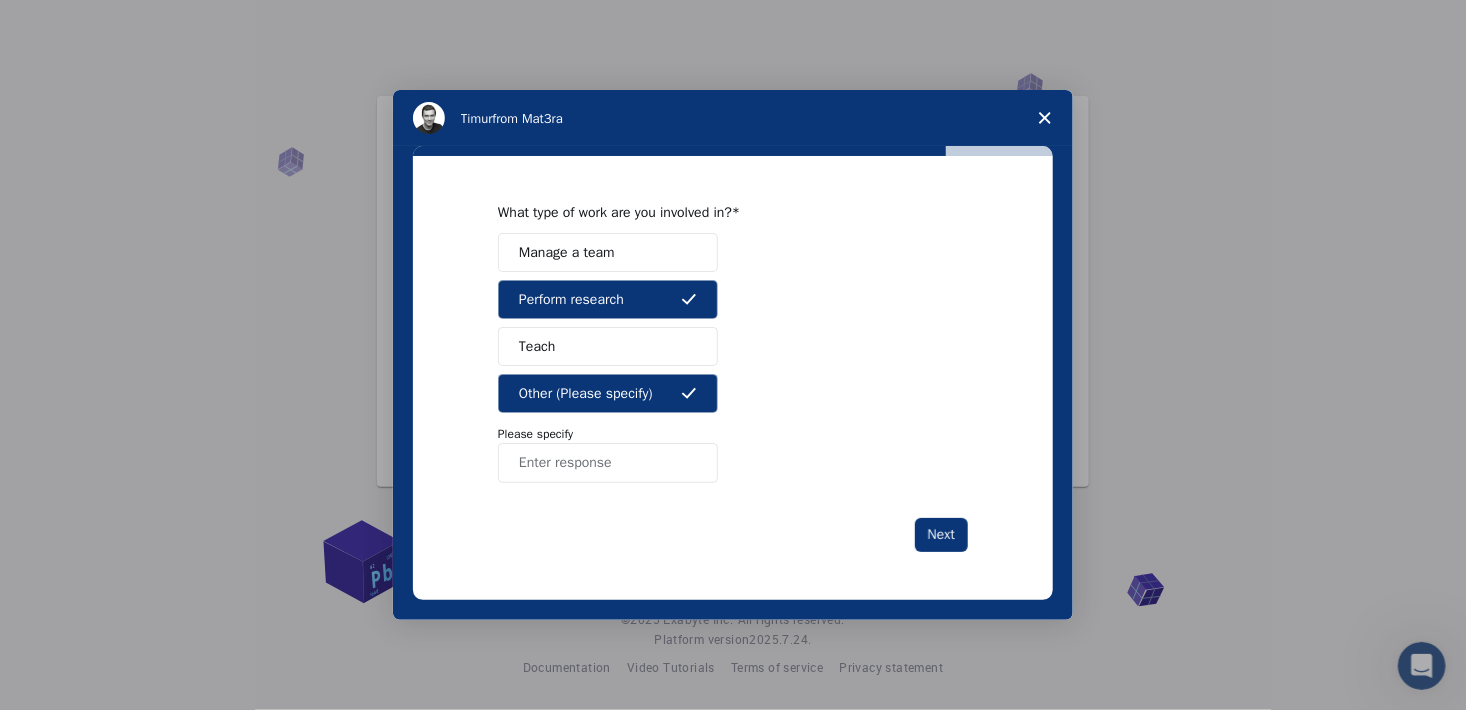 click at bounding box center [608, 463] 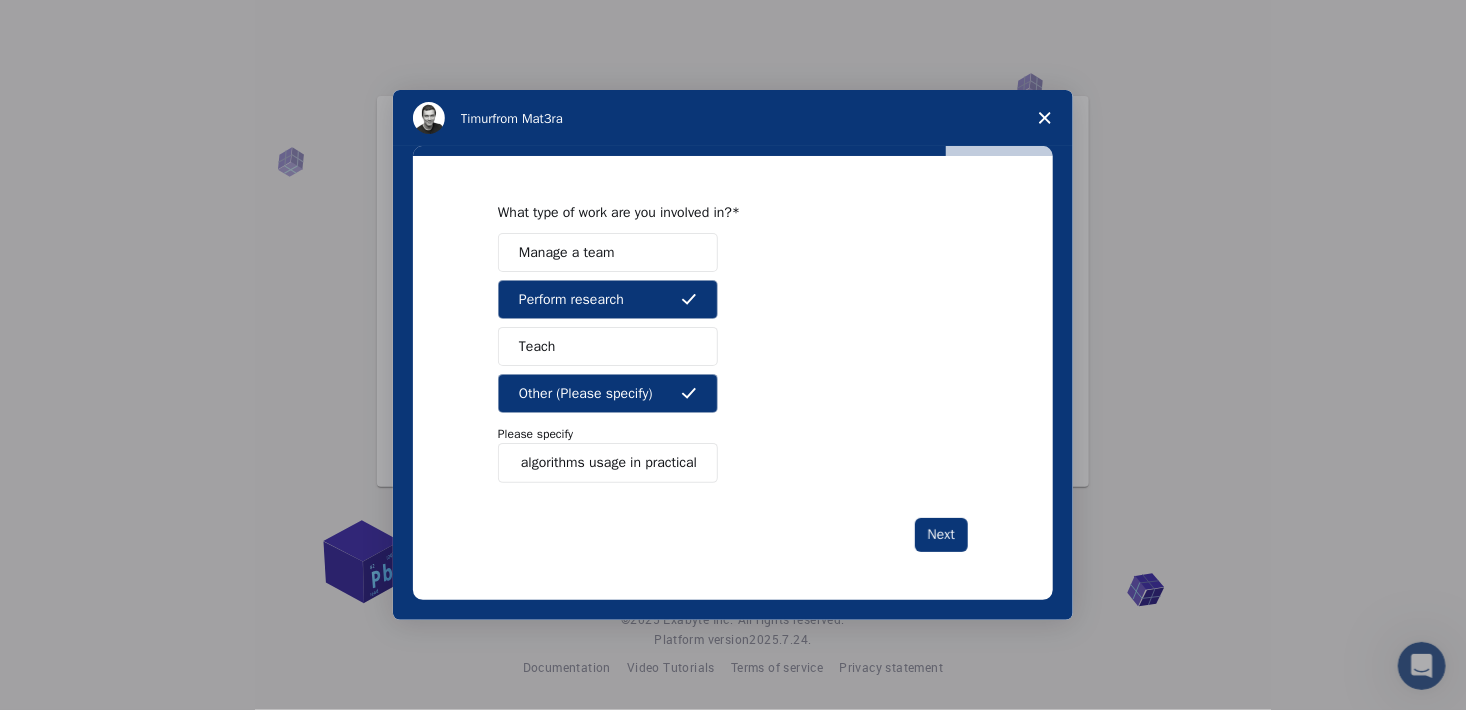 scroll, scrollTop: 0, scrollLeft: 235, axis: horizontal 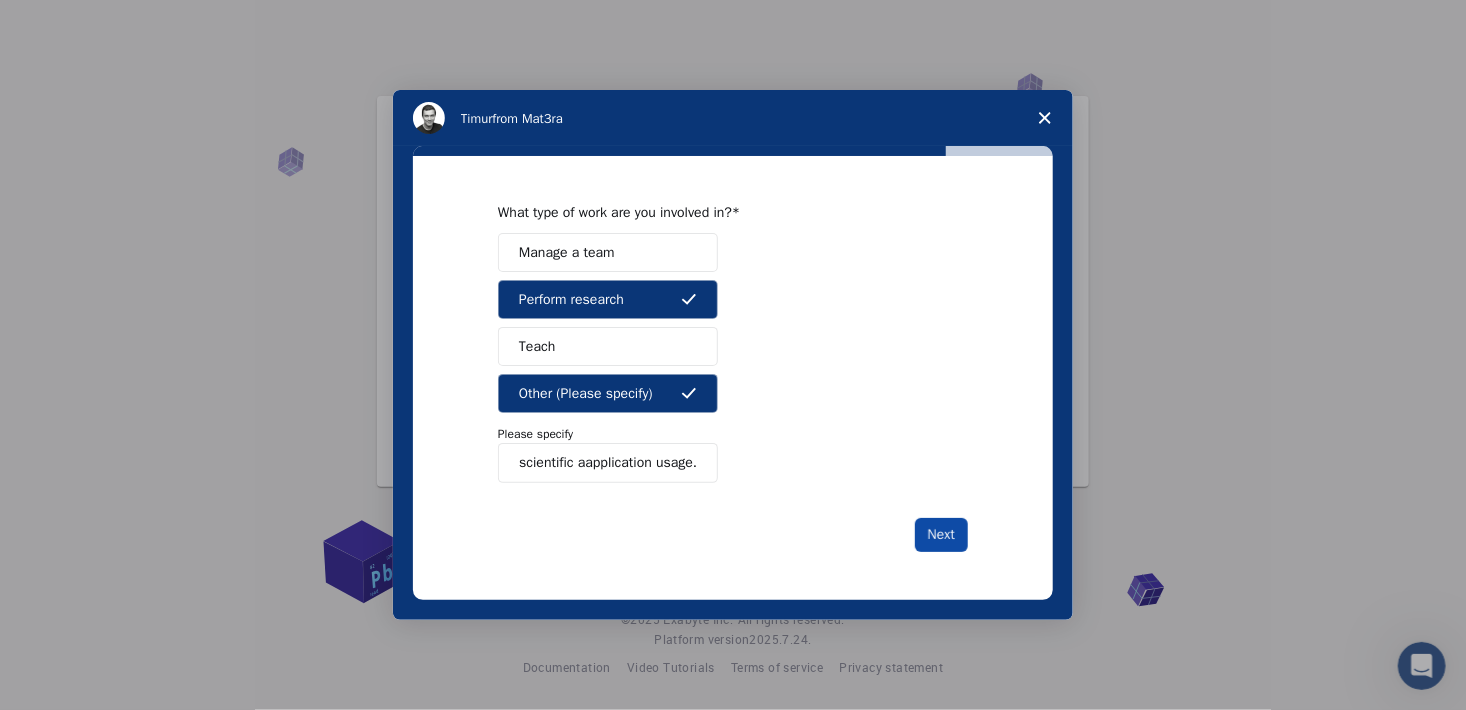type on "Upscaling myself in machine learning algorithms in practical scientific aapplication usage." 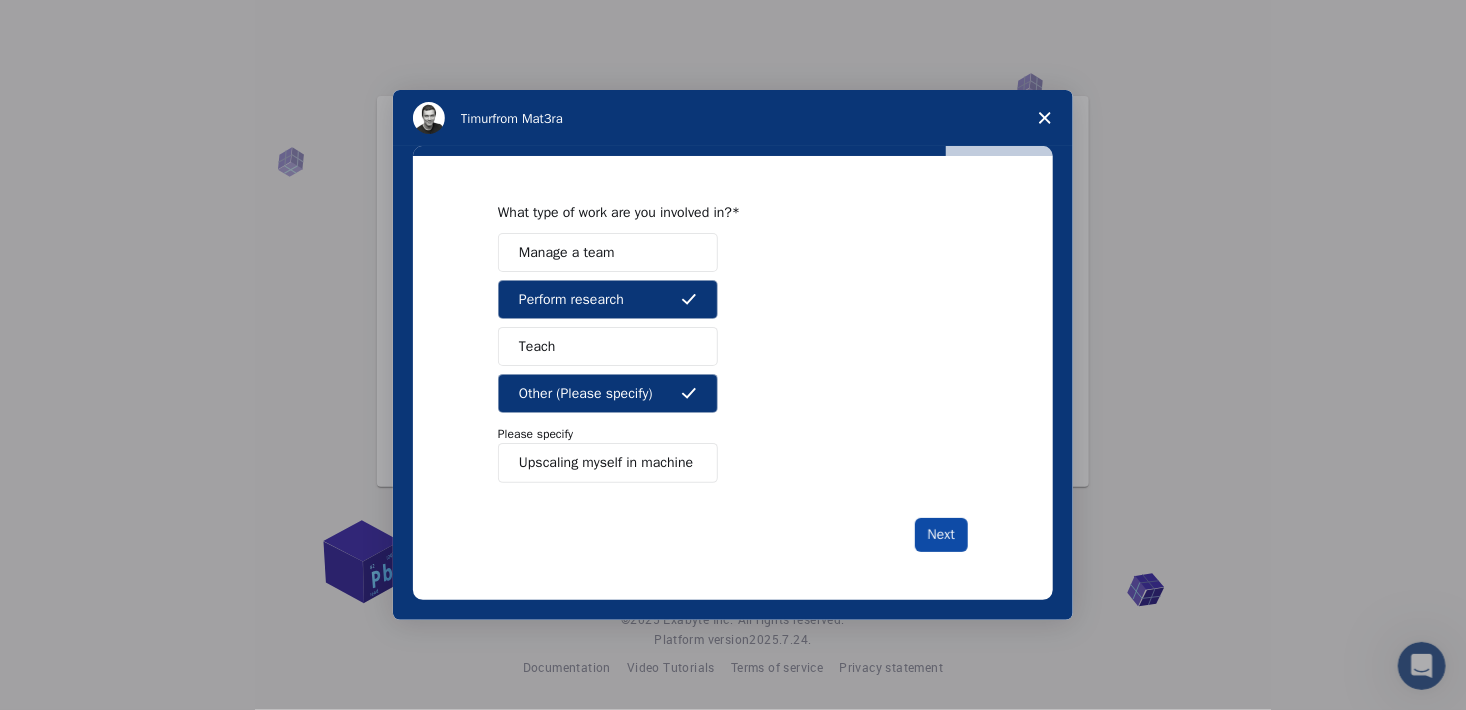 click on "Next" at bounding box center [941, 535] 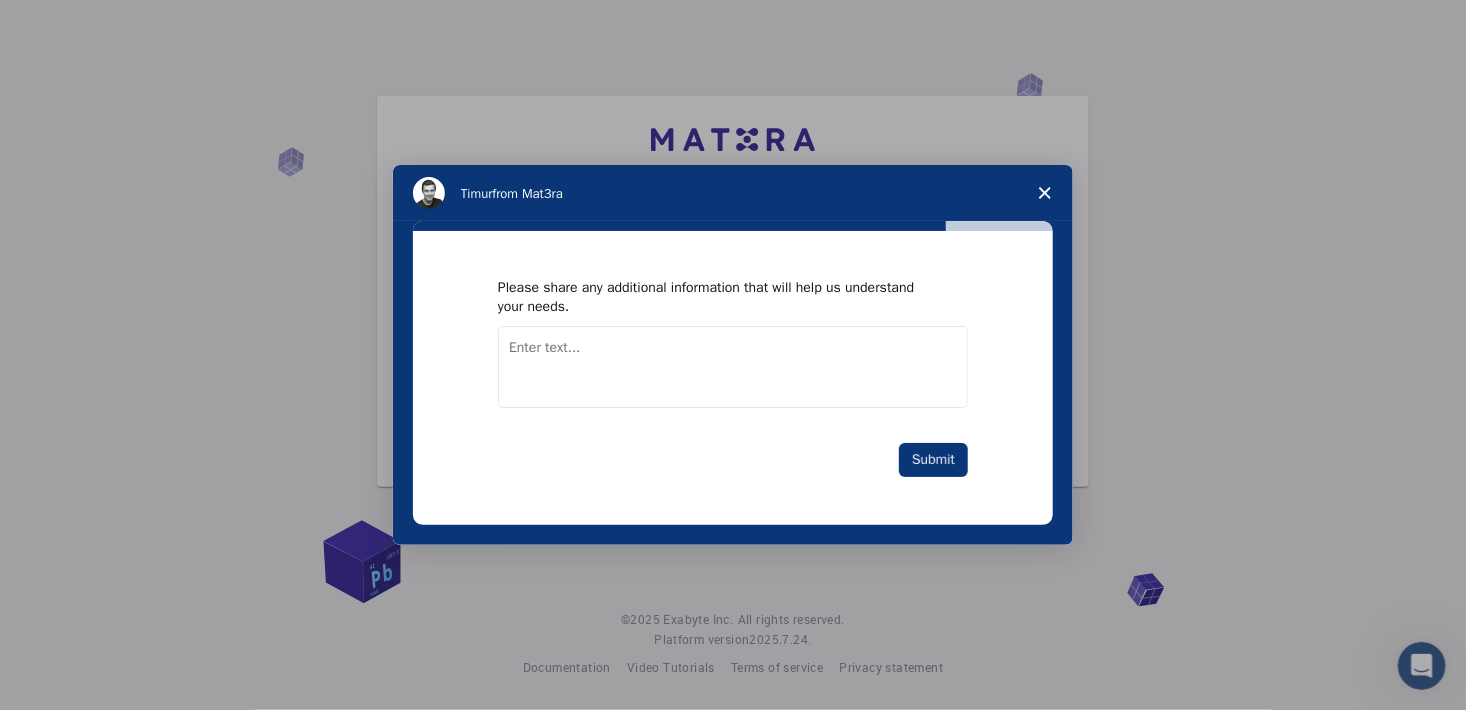 click at bounding box center [733, 367] 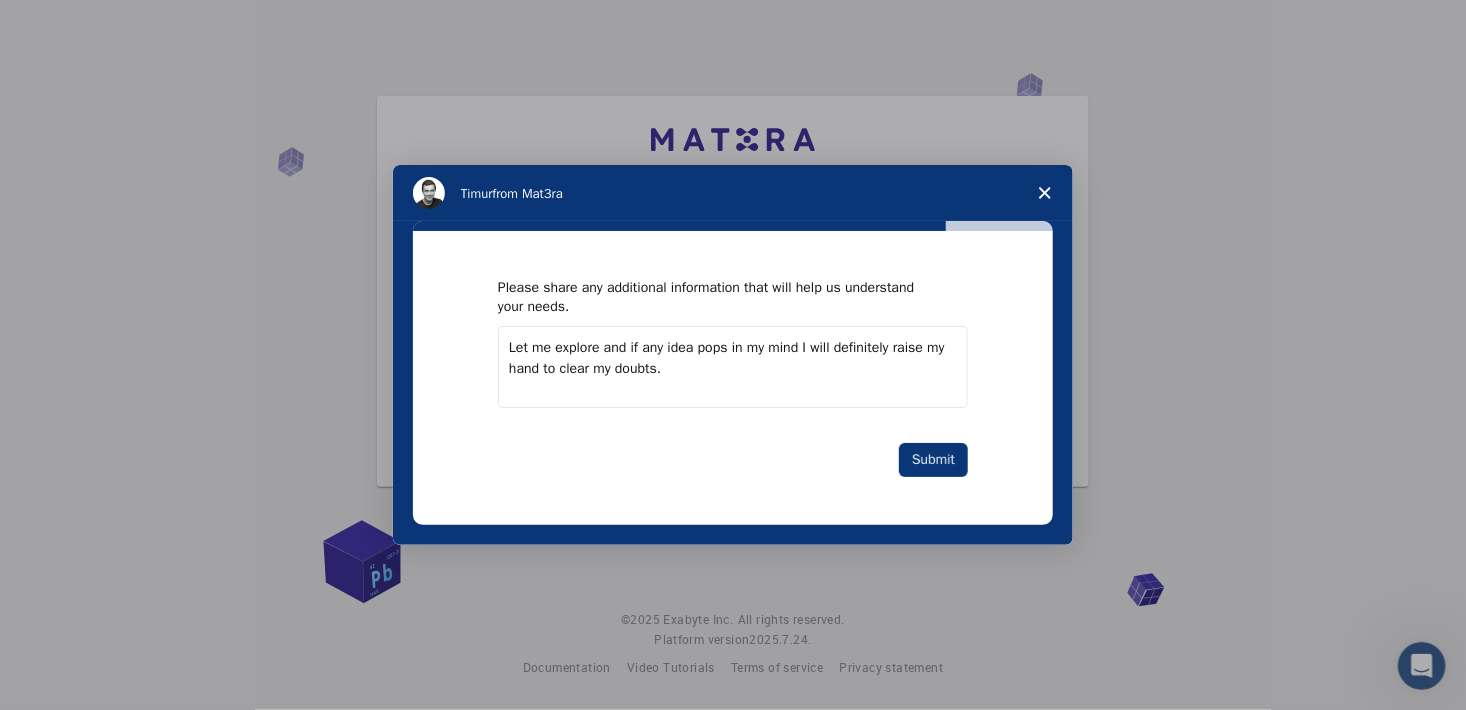 click on "Let me explore and if any idea pops in my mind I will definitely raise my hand to clear my doubts." at bounding box center (733, 367) 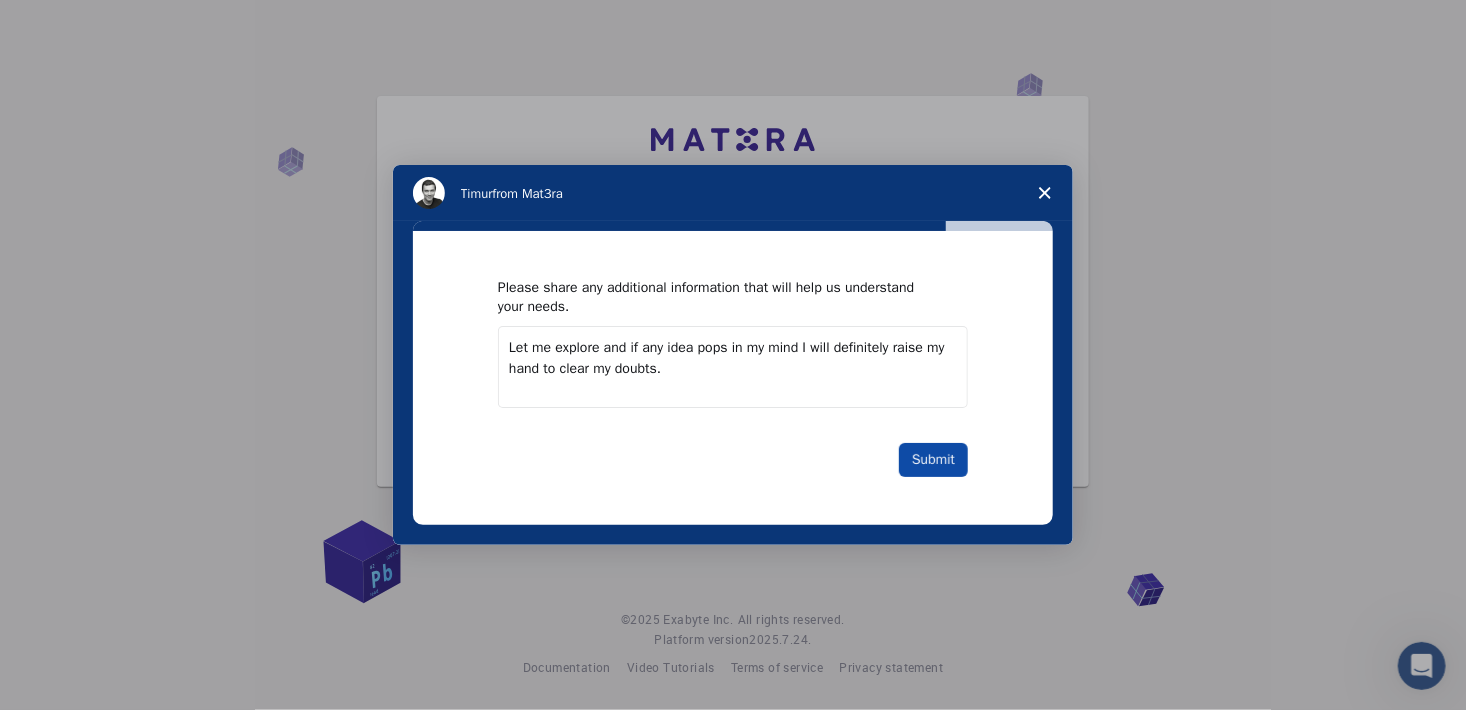 type on "Let me explore and if any idea pops in my mind I will definitely raise my hand to clear my doubts." 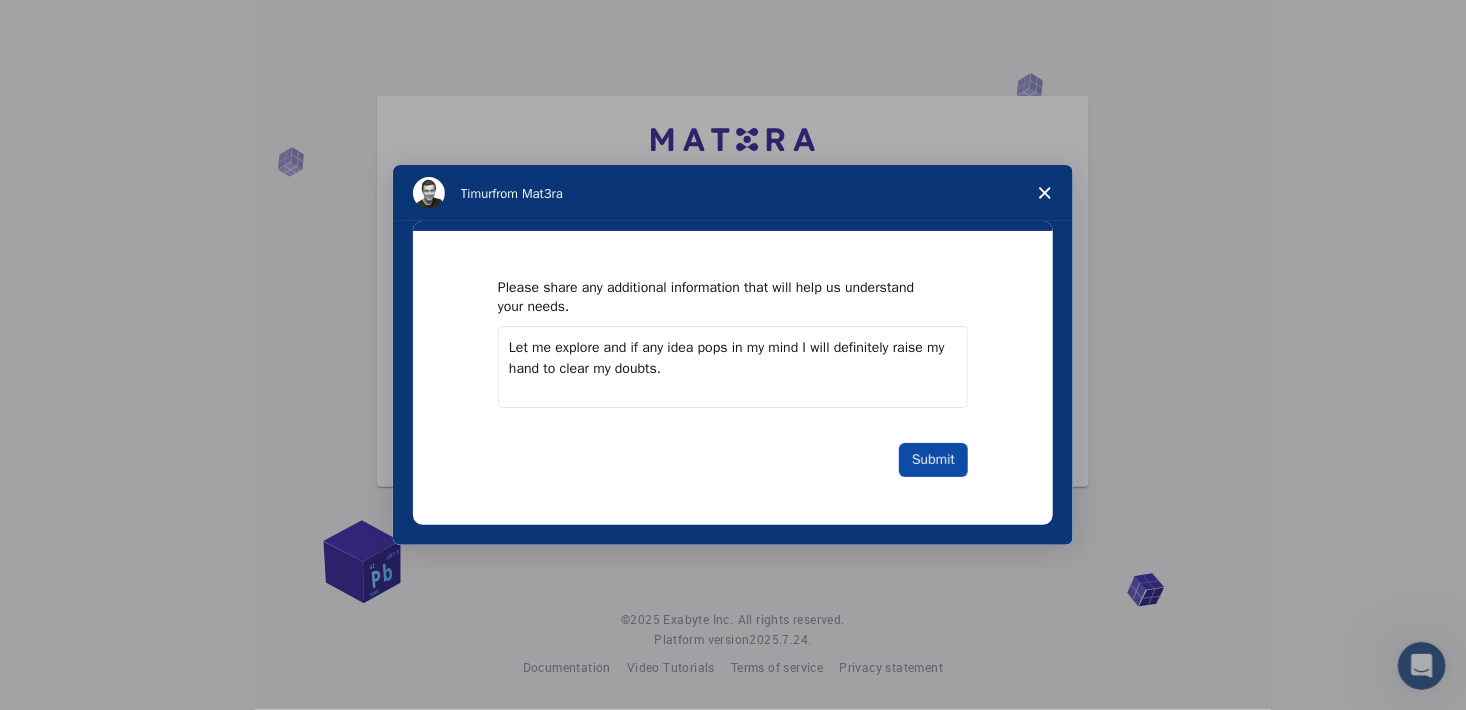 click on "Submit" at bounding box center (933, 460) 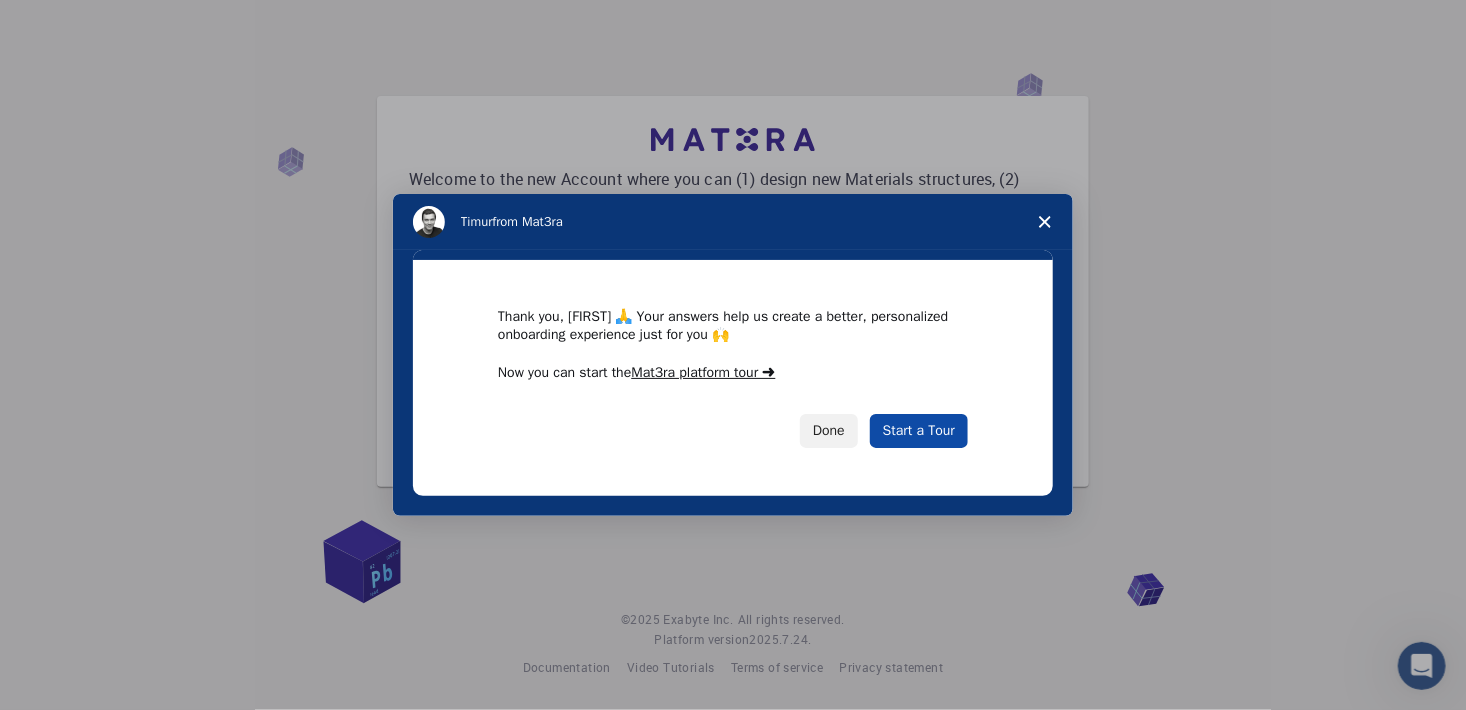 click on "Start a Tour" at bounding box center (919, 431) 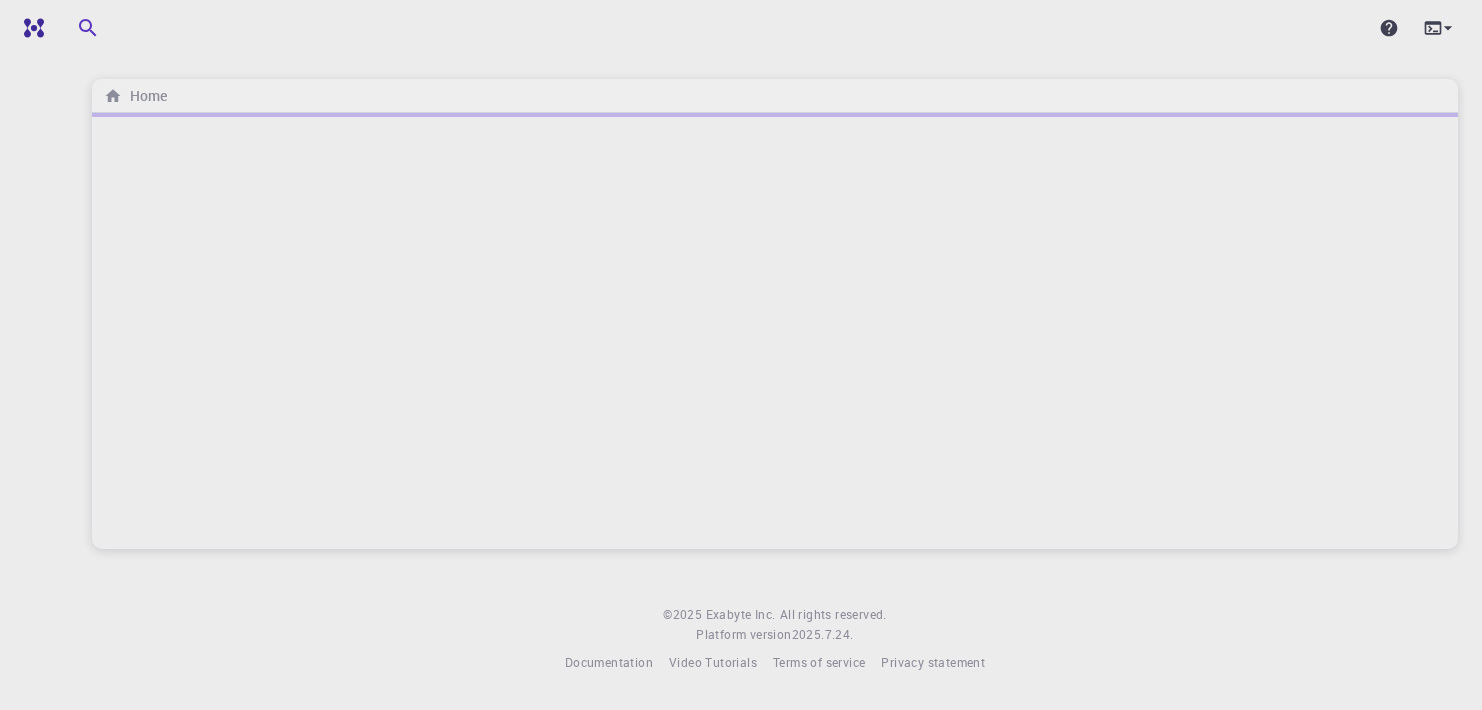 scroll, scrollTop: 0, scrollLeft: 0, axis: both 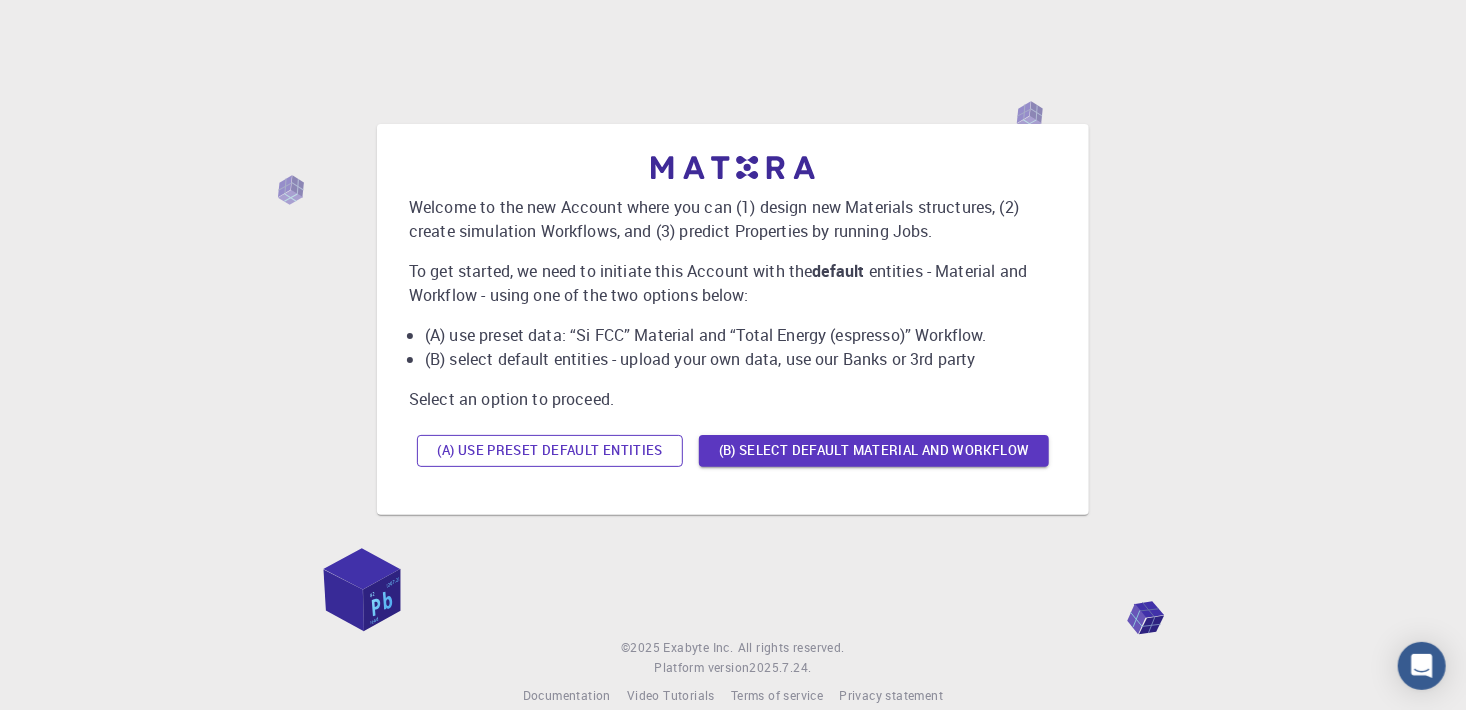 click on "(A) Use preset default entities" at bounding box center [550, 451] 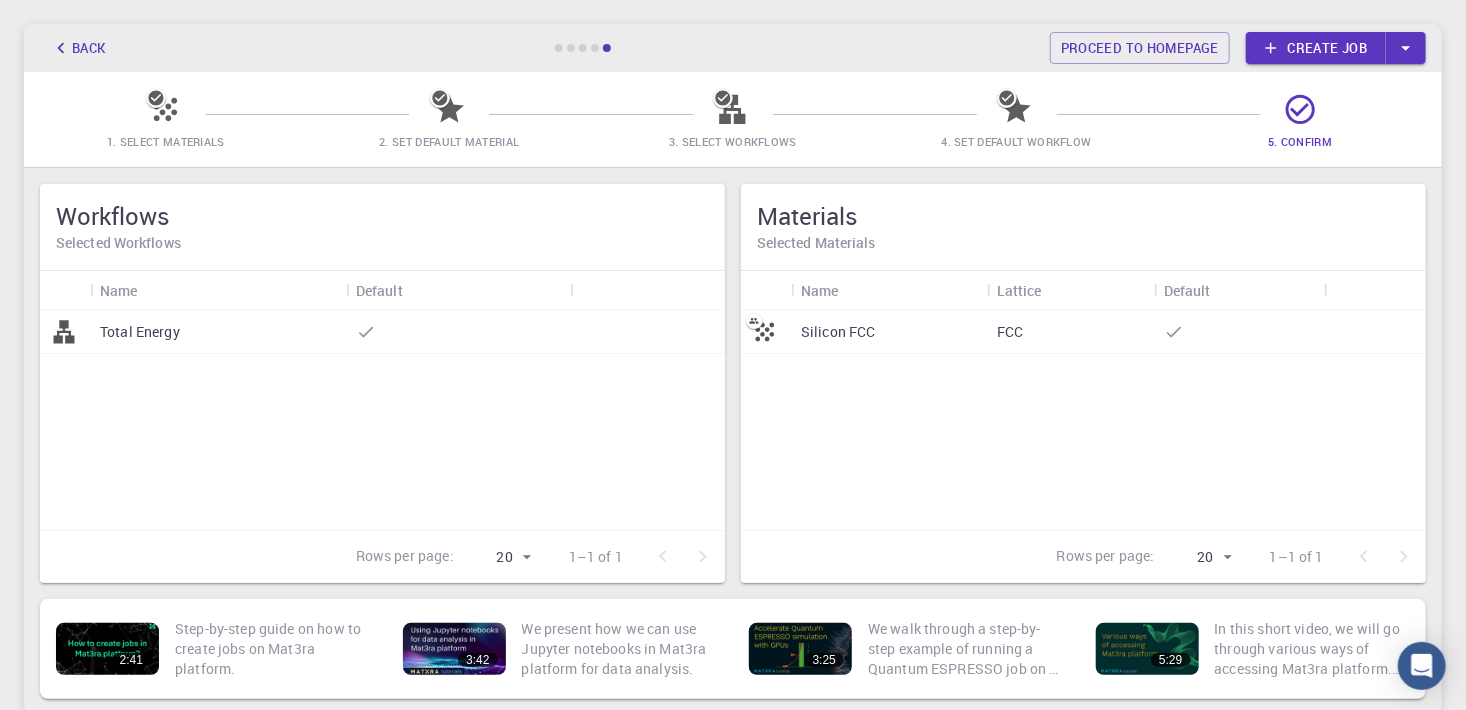 scroll, scrollTop: 244, scrollLeft: 0, axis: vertical 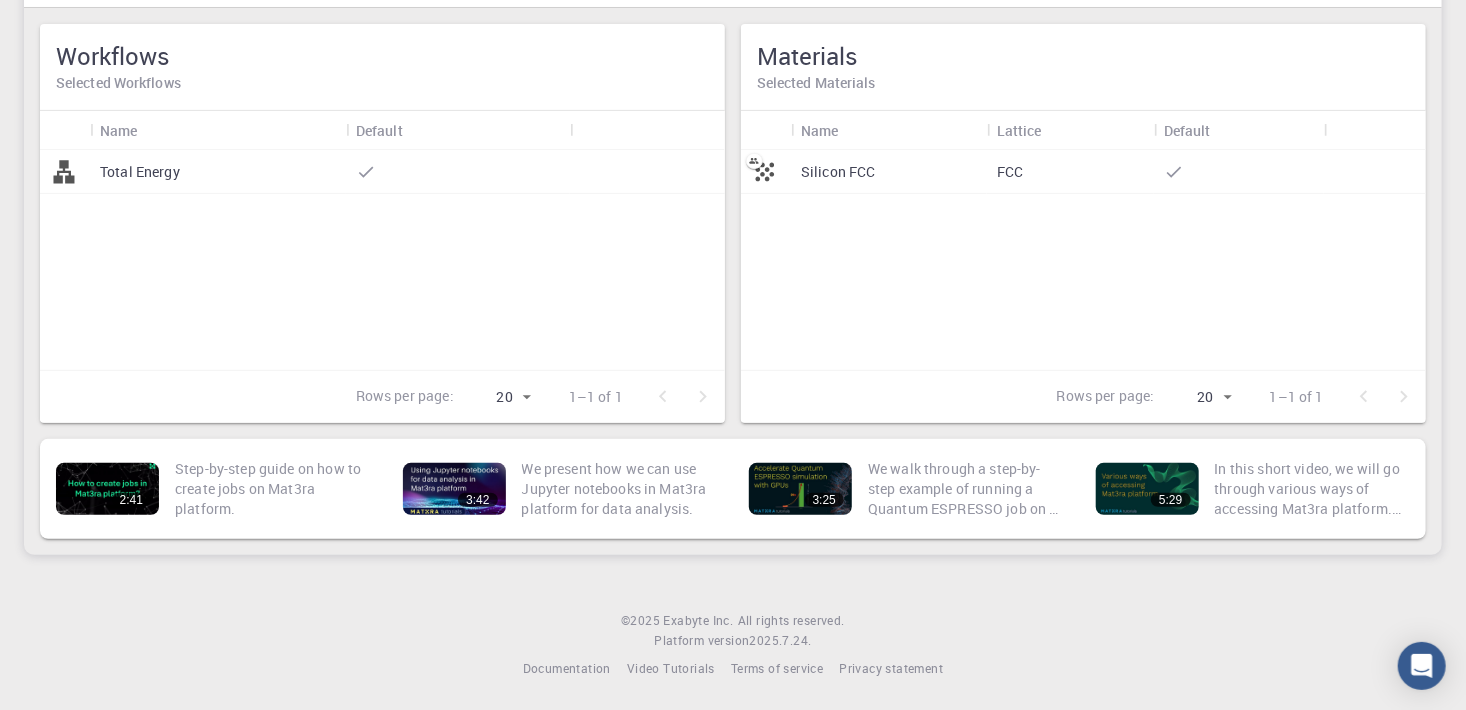click on "Initial Account Setup for [FIRST] [LAST] Select Materials, Workflows and assign defaults Back Proceed to homepage Create job 1. Select Materials 2. Set Default Material 3. Select Workflows 4. Set Default Workflow 5. Confirm Workflows Selected Workflows Name Default Total Energy Rows per page: 20 20 1–1 of 1 Materials Selected Materials Name Lattice Default Silicon FCC FCC Rows per page: 20 20 1–1 of 1 2:41 Step-by-step guide on how to create jobs on Mat3ra platform. 3:42 We present how we can use Jupyter notebooks in Mat3ra platform for data analysis. 3:25 We walk through a step-by-step example of running a Quantum ESPRESSO job on a GPU enabled node. We see significant performance improvement by using CUDA/GPU-enabled version of Quantum ESPRESSO 5:29 In this short video, we will go through various ways of accessing Mat3ra platform. There are three main modes of accessing Mat3ra platform: (1) Web/browser interface, (2) Command line interface (CLI), and (3) API access. © [YEAR]" at bounding box center [733, 233] 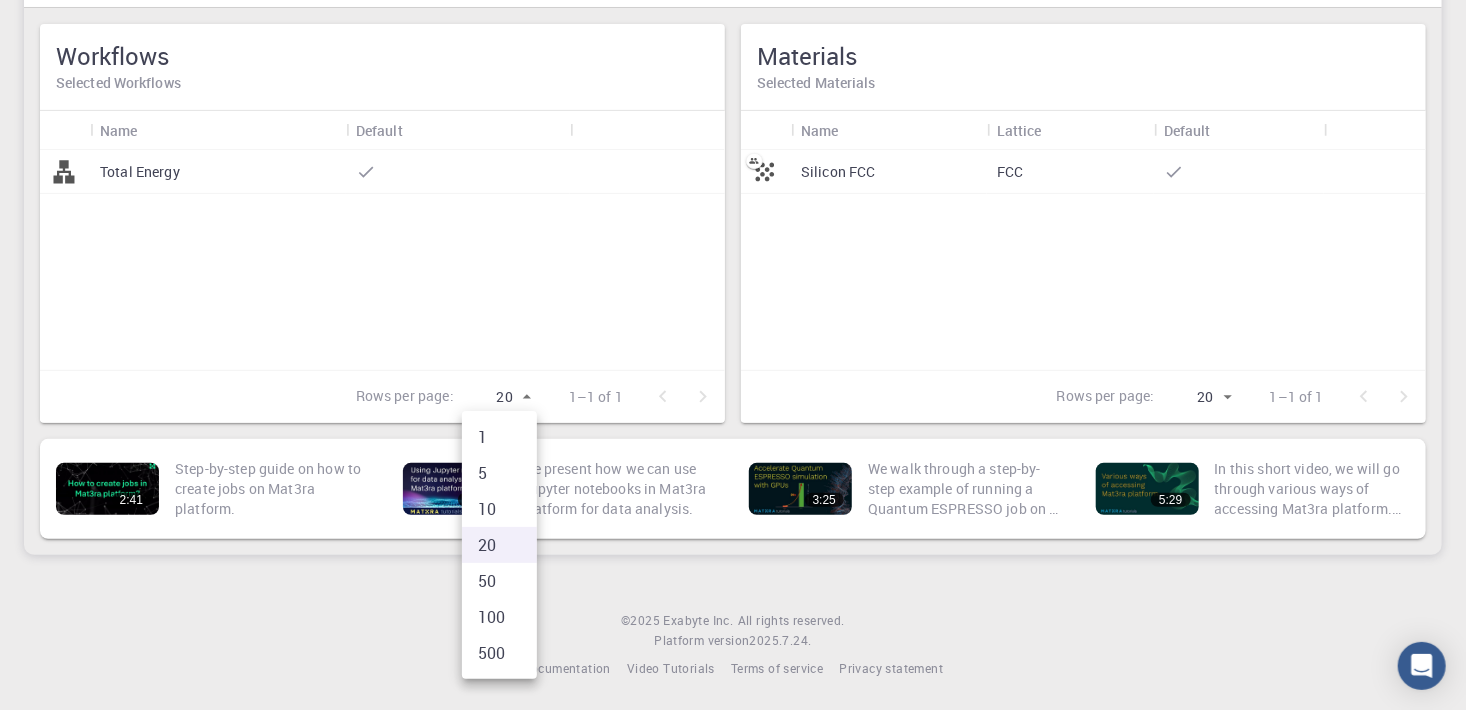 click at bounding box center (733, 355) 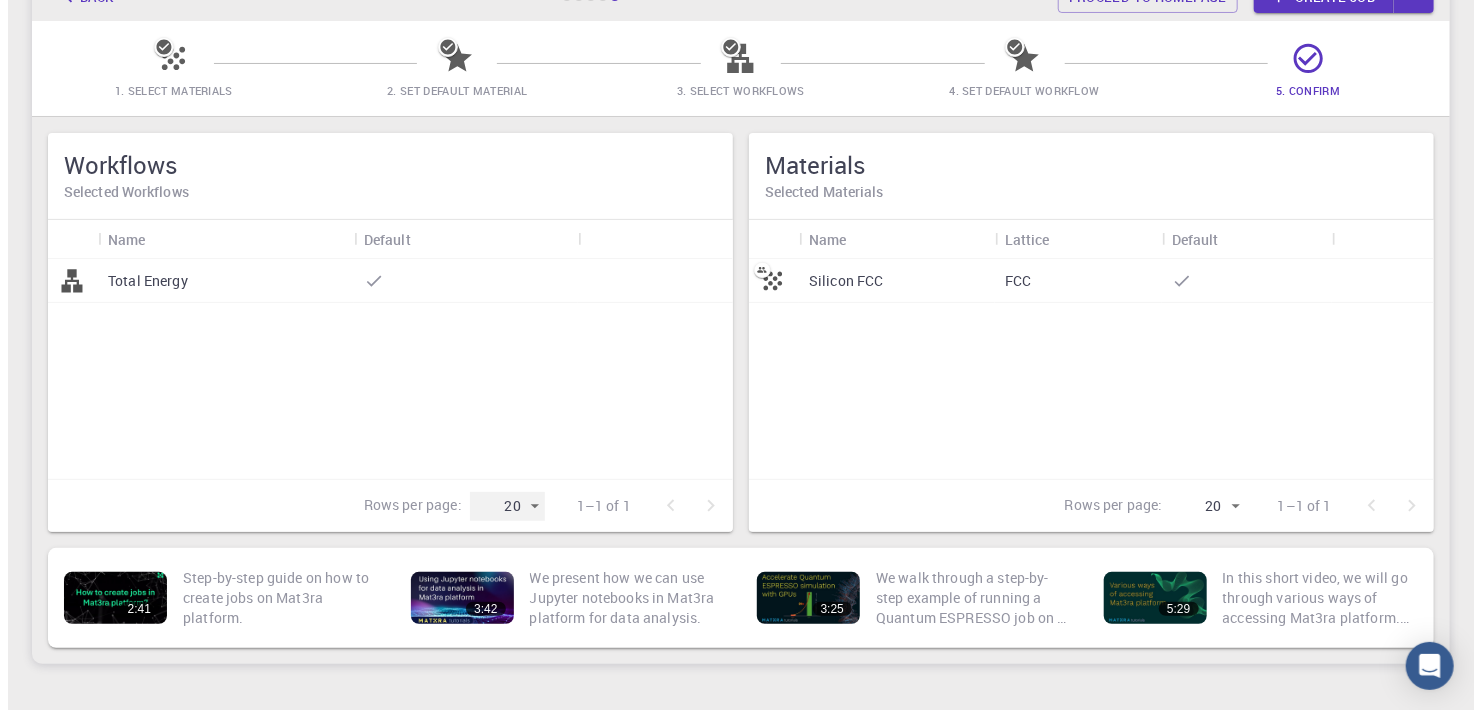 scroll, scrollTop: 0, scrollLeft: 0, axis: both 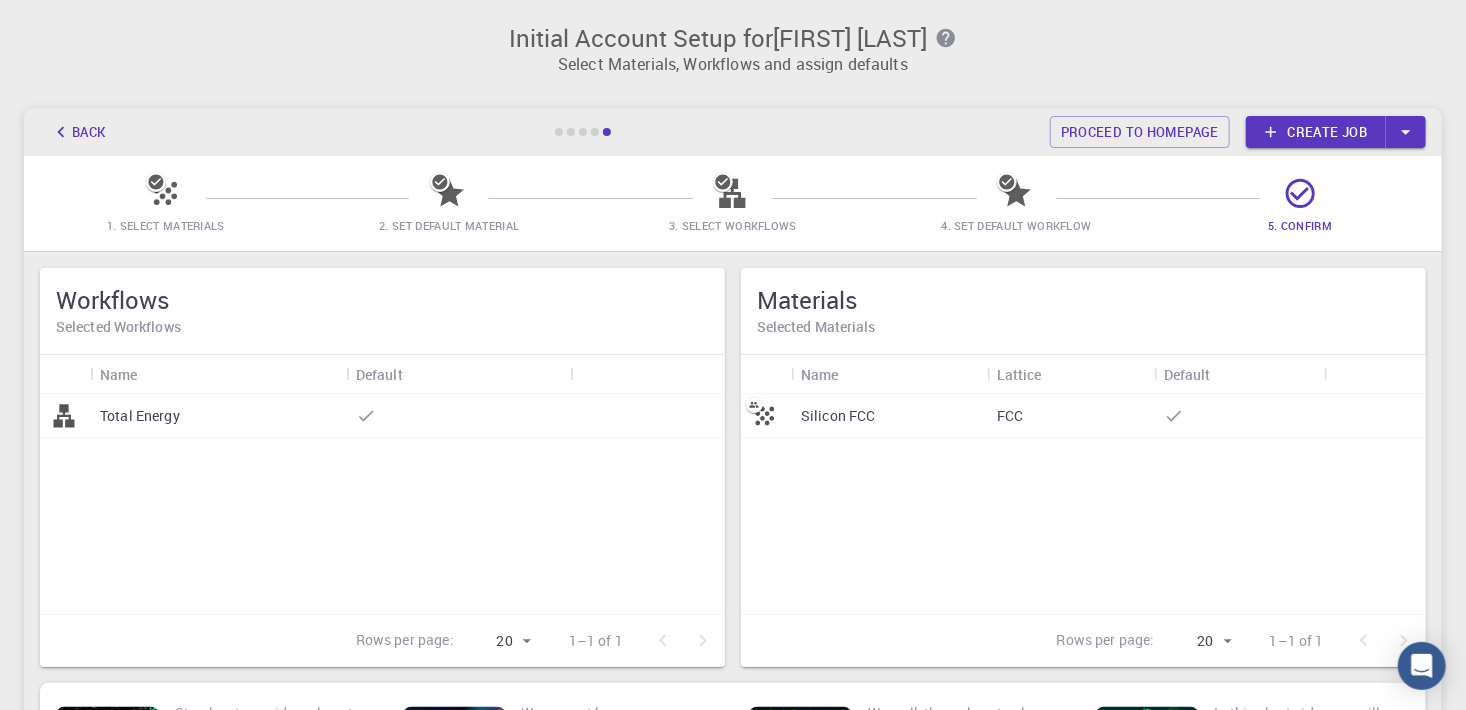 click on "Total Energy" at bounding box center [140, 416] 